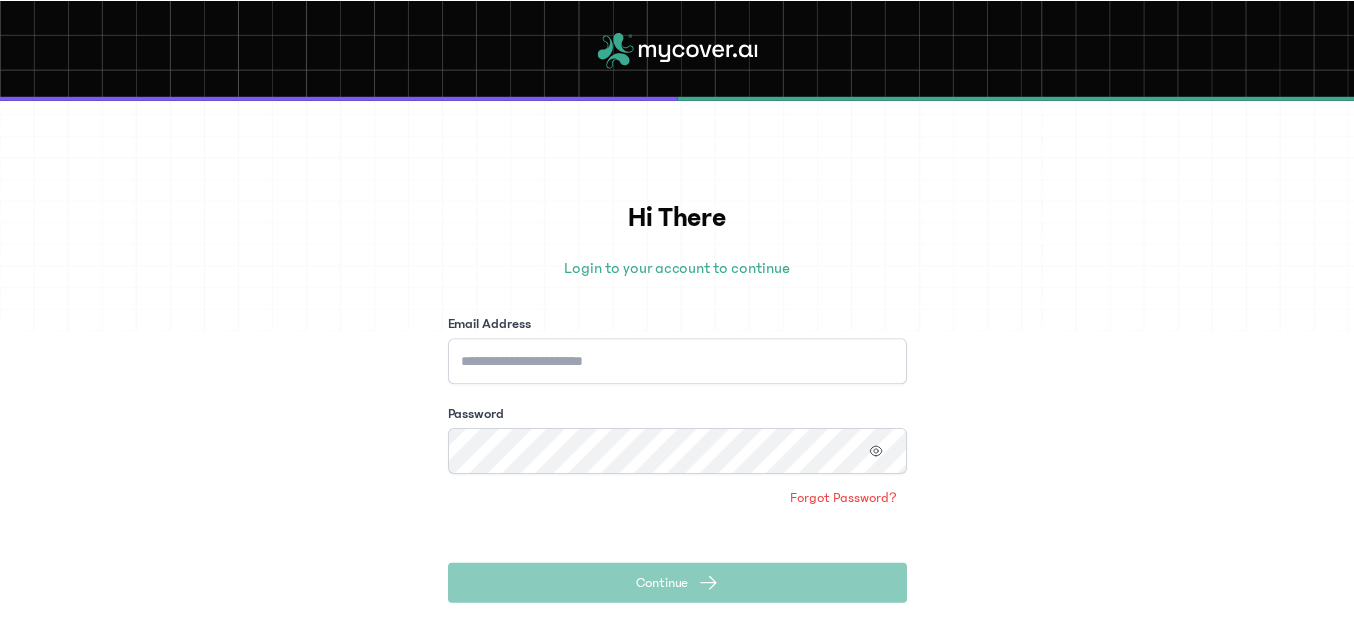 scroll, scrollTop: 0, scrollLeft: 0, axis: both 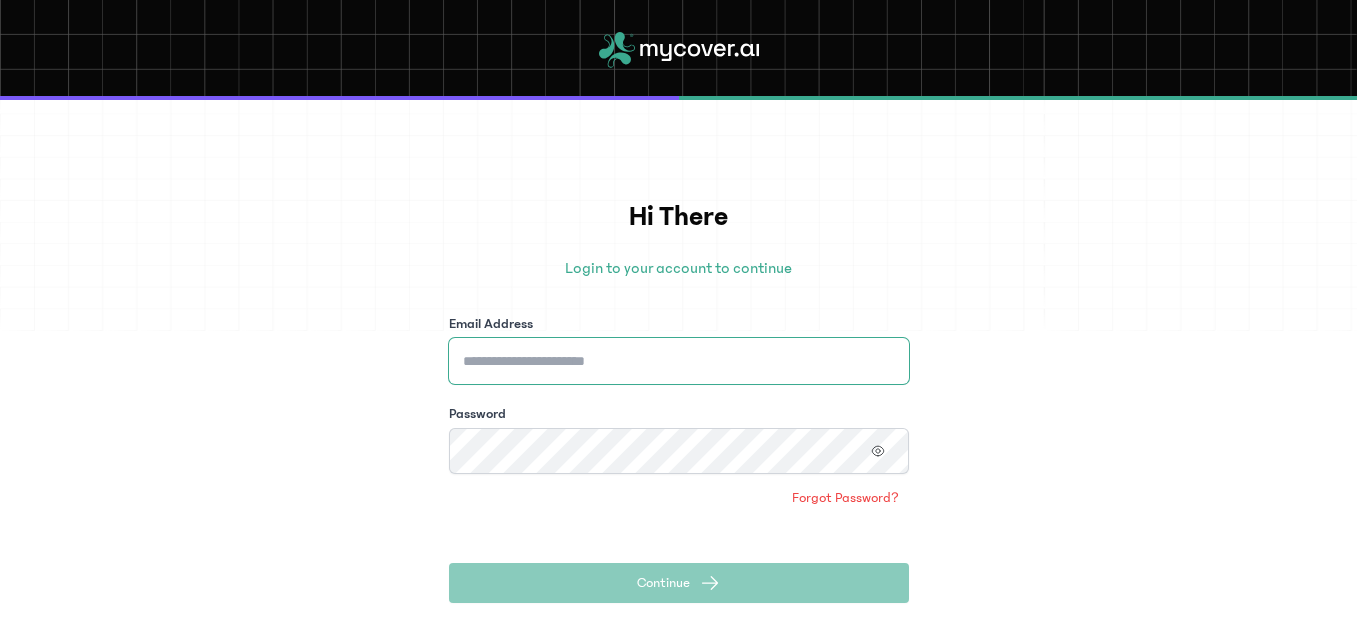 type on "**********" 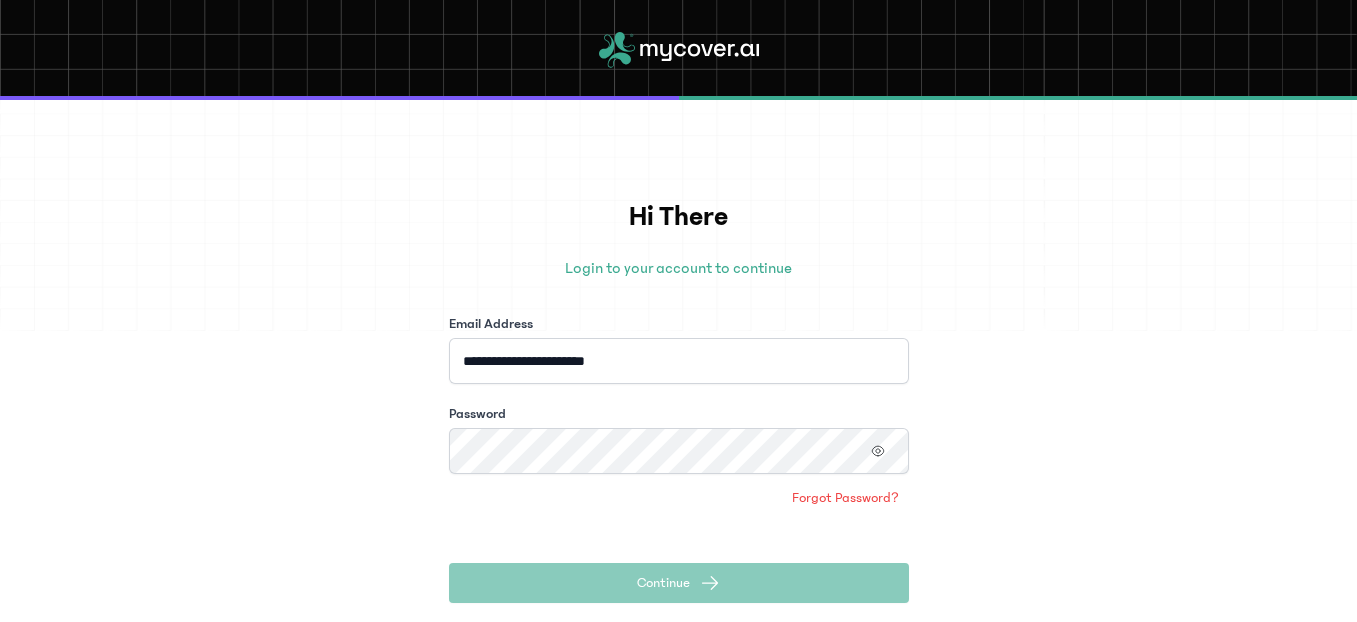 click on "Continue" 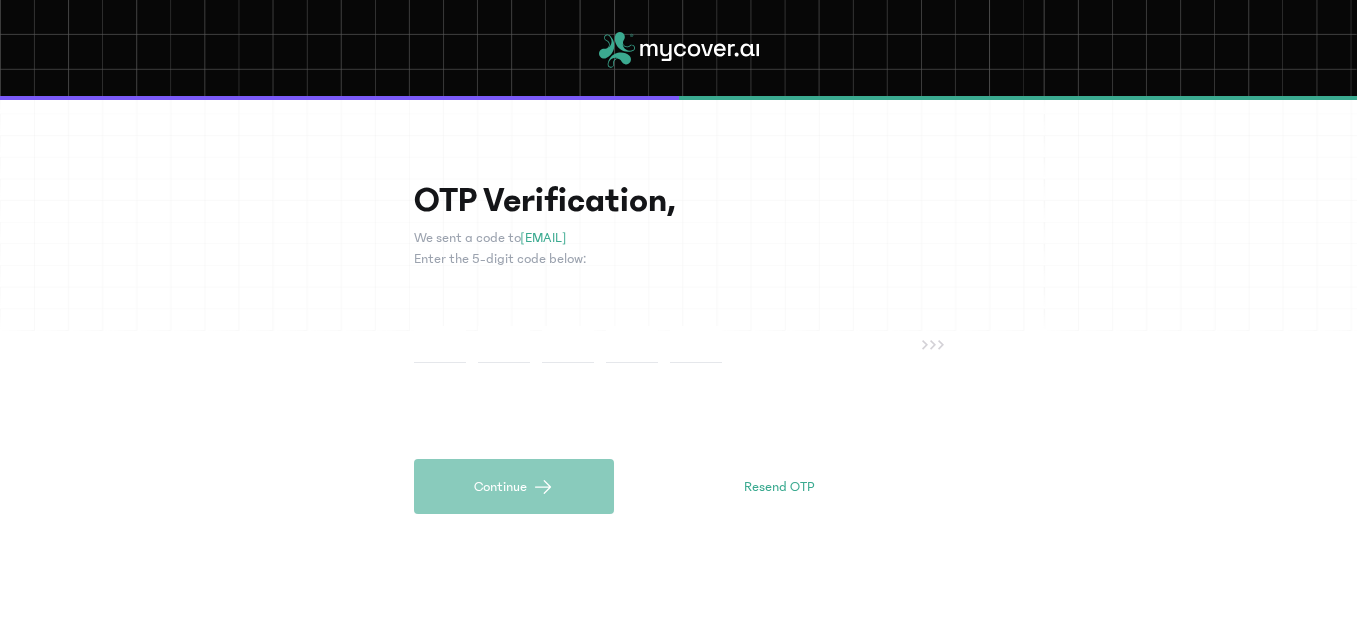 click on "OTP Verification,  We sent a code to  [EMAIL] Enter the 5-digit code below:
Continue Resend OTP" at bounding box center (678, 361) 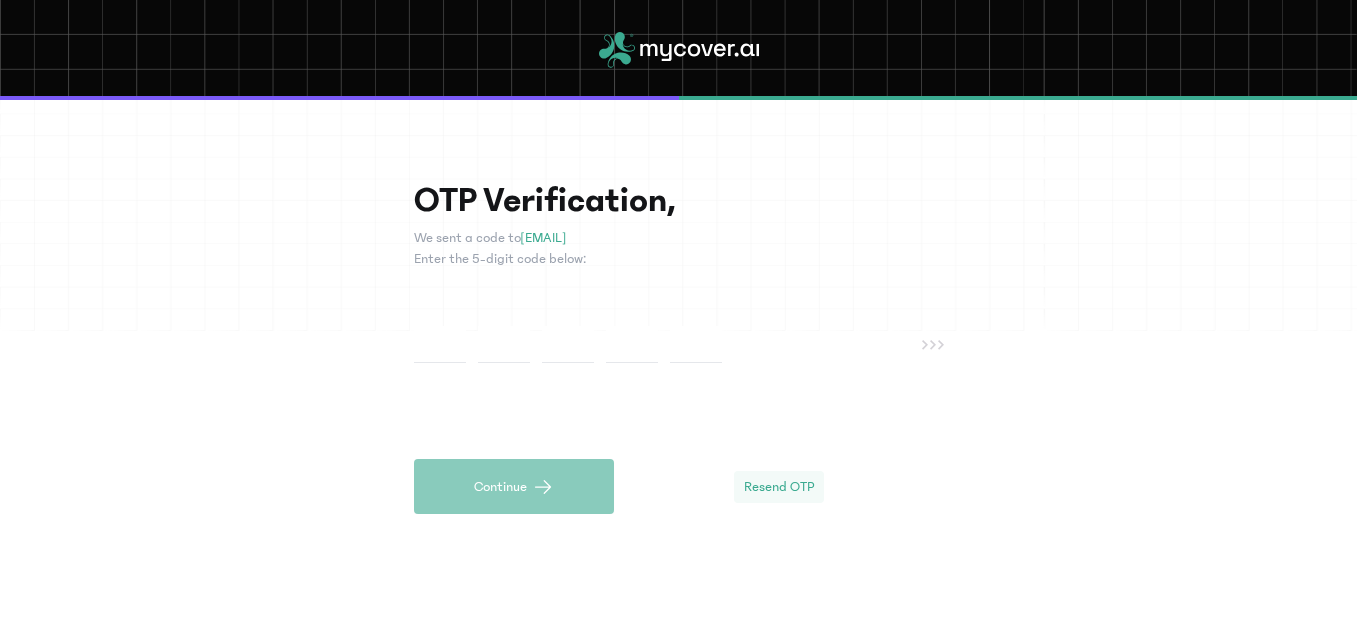 click on "Resend OTP" 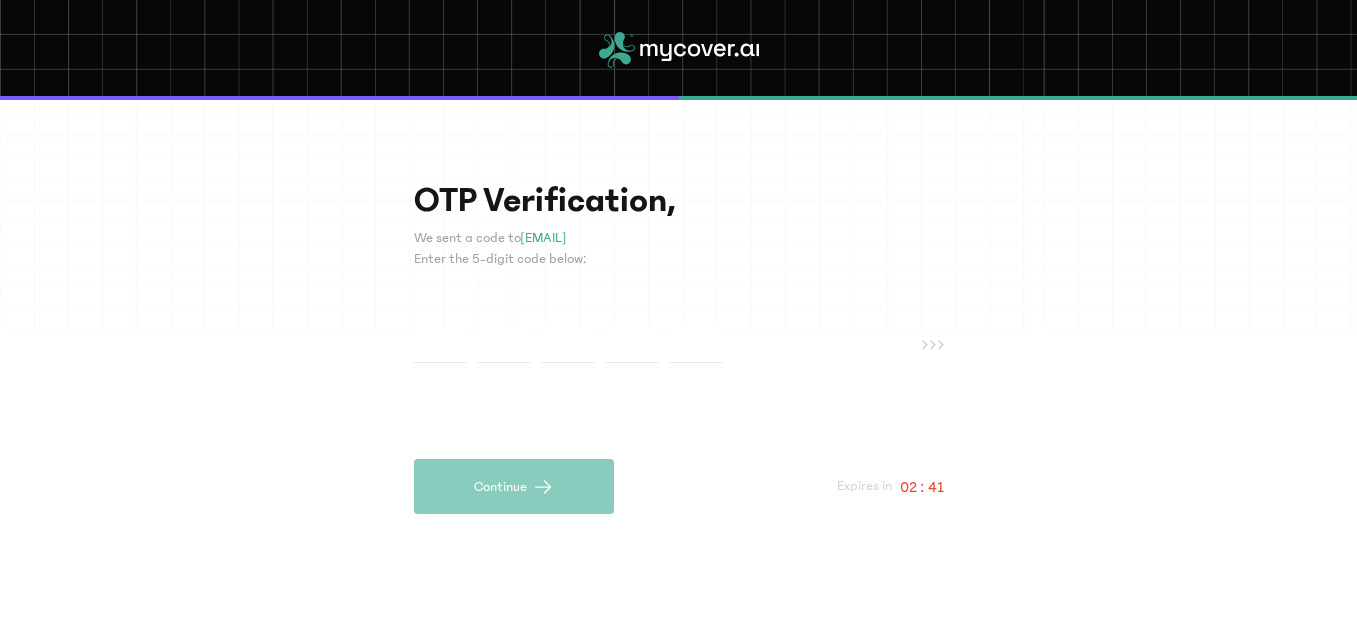 click at bounding box center [440, 344] 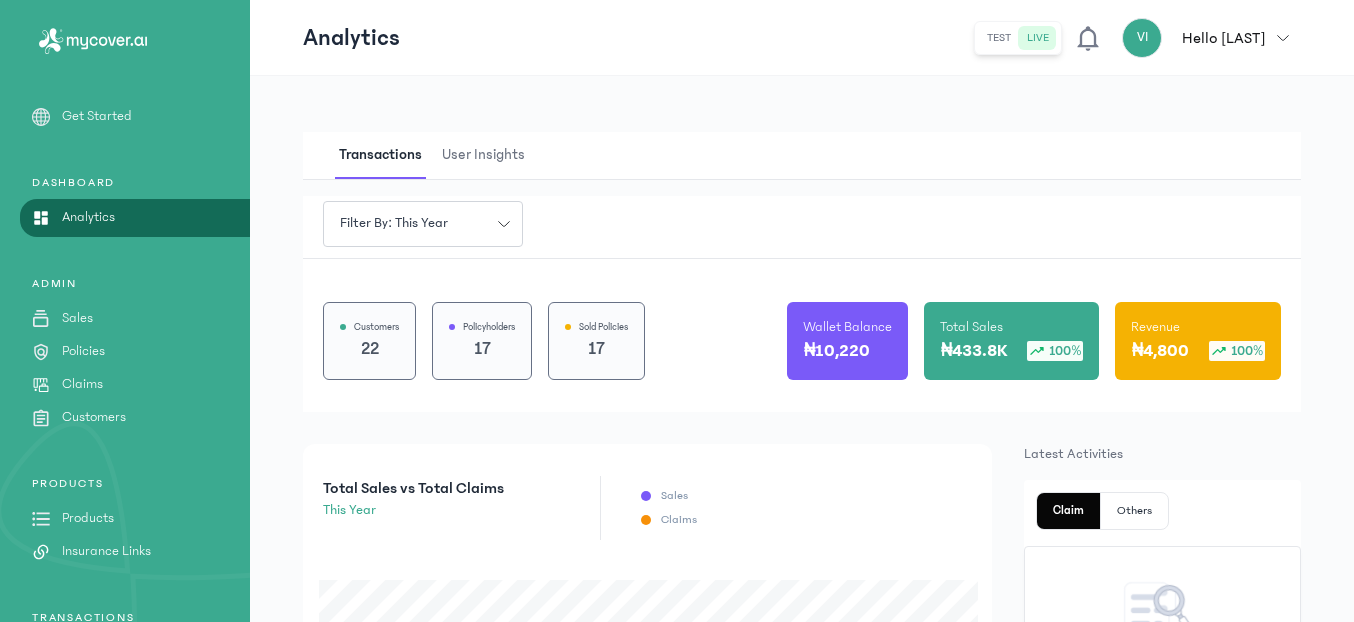 click on "Transactions User Insights Filter by: this year
Customers 22 Policyholders 17 Sold Policies 17 Wallet Balance ₦10,220 Total Sales ₦433.8K
100% Revenue ₦4,800
100%  Total Sales vs Total Claims  this year Sales Claims  Policy Statistics  Total Policies 17 Active Policies 3 Inactive Policies 14 Average Policy Value ₦0 % of Policy Renewal 100.0%  Recent Transactions   You have 10 recent transactions.   See more
S/N Transaction type Amount Date Status 1 purchase profit ₦480 10th Jun 2025 Completed 2 purchase ₦6,000 10th Jun 2025 Completed 3 purchase profit ₦480 20th May 2025 Completed 4 purchase ₦6,000 20th May 2025 Completed 5 fund wallet ₦9,180 20th May 2025 Completed 6 fund wallet ₦12,000 14th May 2025 Completed 7 purchase profit ₦480 29th Apr 2025 Completed 8 purchase ₦6,000 29th Apr 2025 Completed 9 purchase profit ₦960 25th Apr 2025 Completed 10 purchase ₦12,000 25th Apr 2025 Completed Latest Activities Claim Others" at bounding box center (802, 1037) 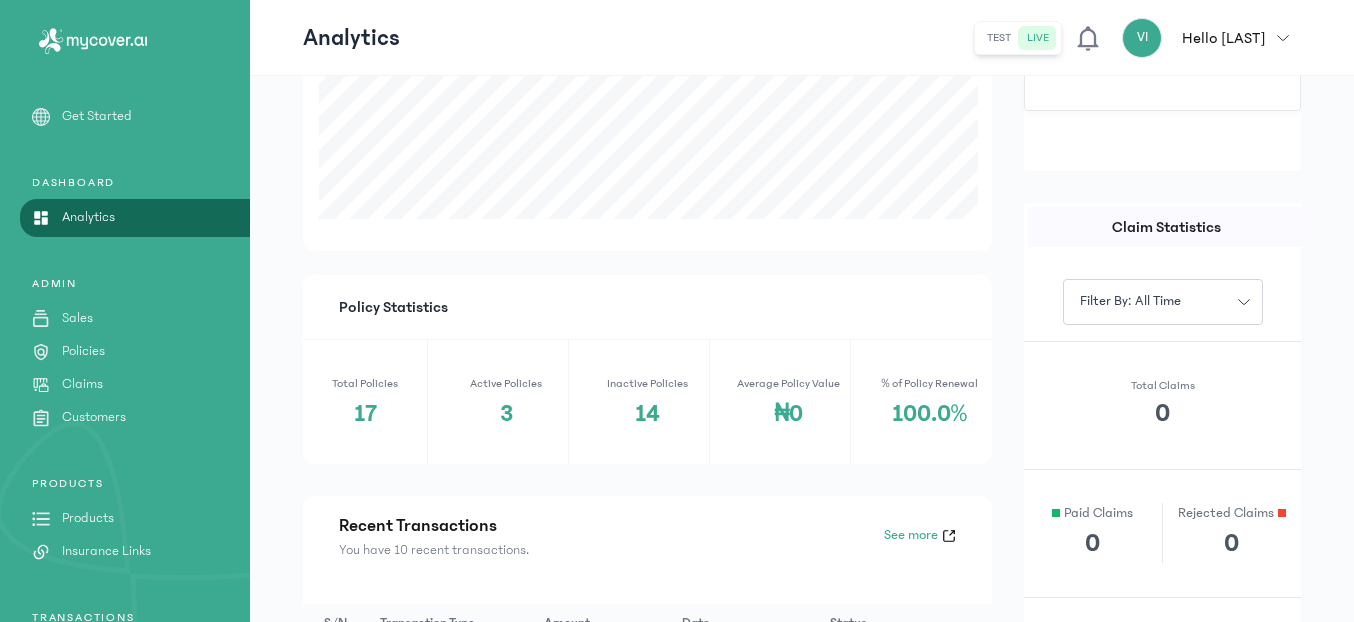 scroll, scrollTop: 896, scrollLeft: 0, axis: vertical 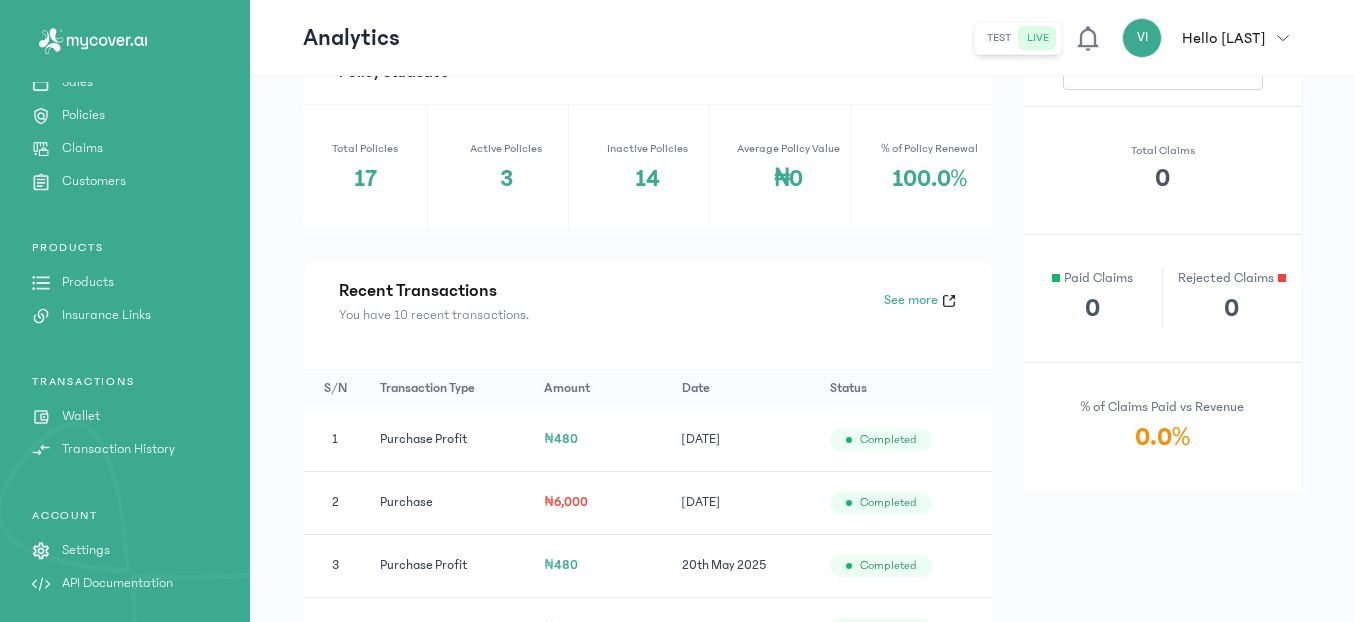 click on "Wallet" at bounding box center [81, 416] 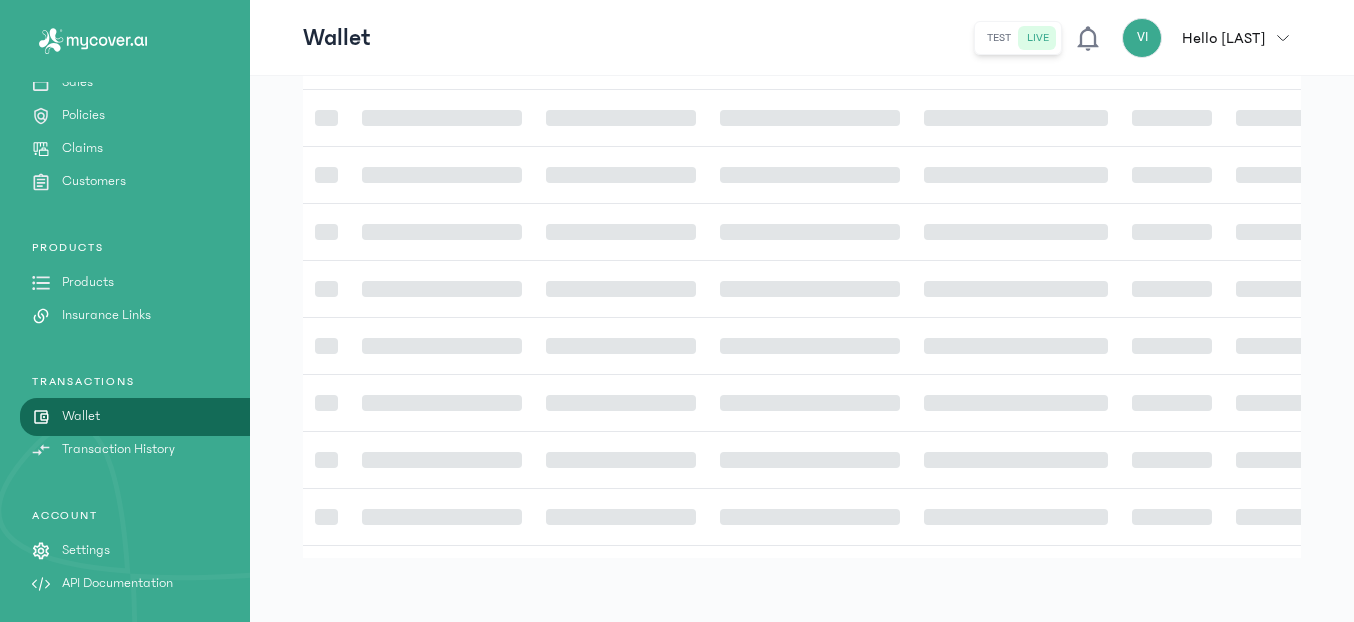 scroll, scrollTop: 0, scrollLeft: 0, axis: both 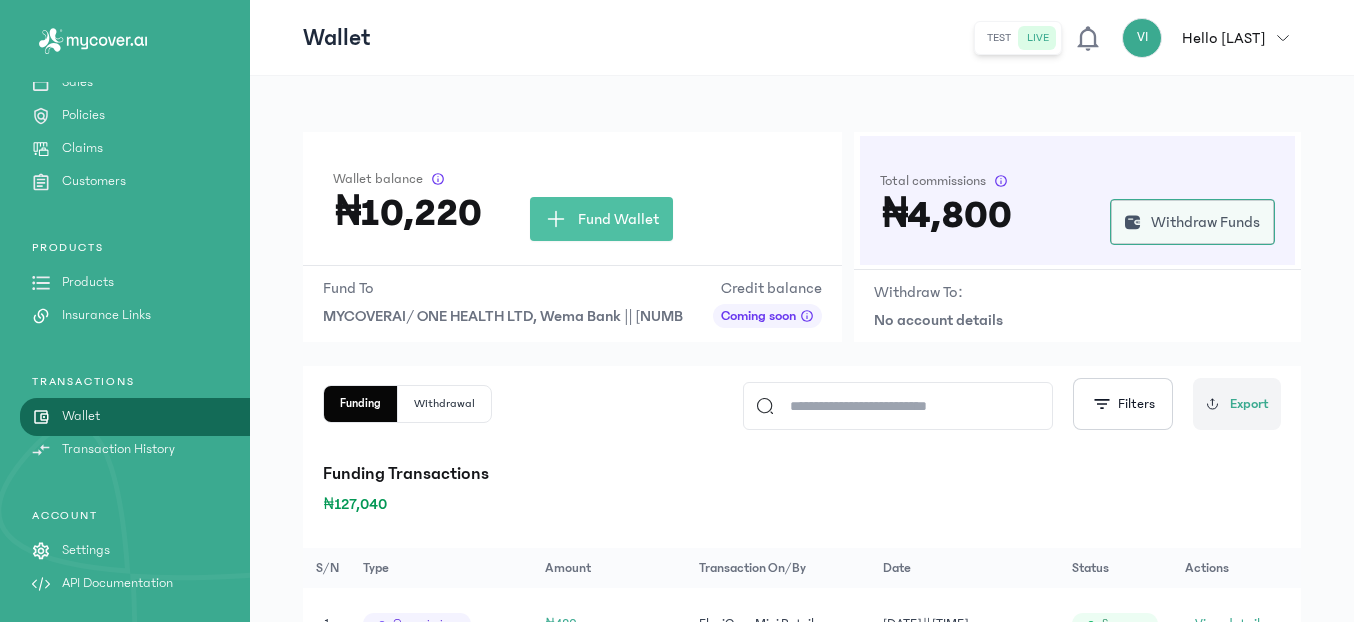 click on "Withdraw Funds" 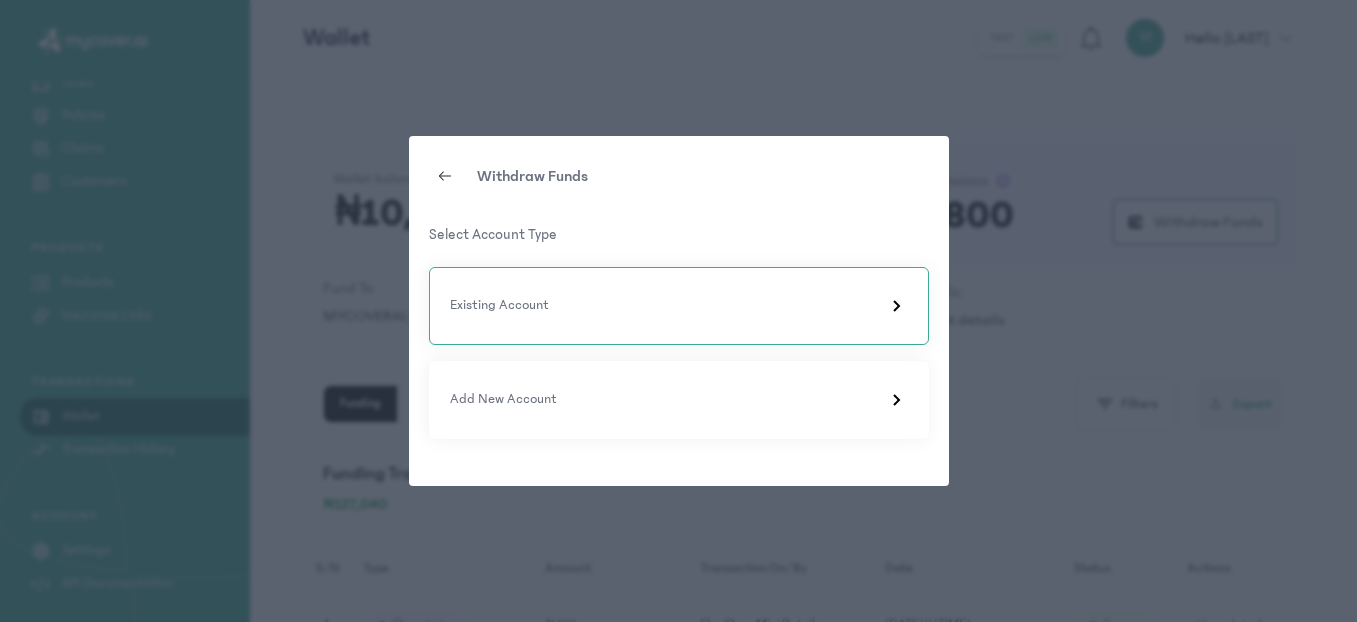 click on "Existing Account" at bounding box center [679, 306] 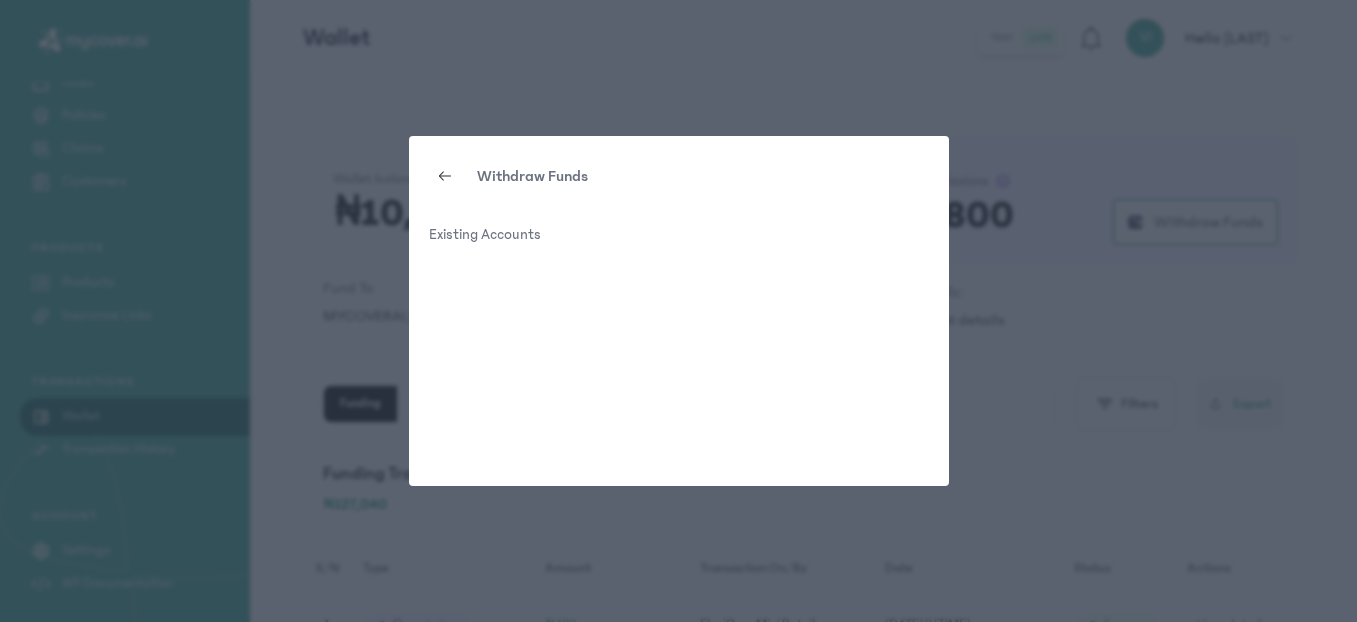 click on "Withdraw Funds Existing Accounts" at bounding box center (679, 311) 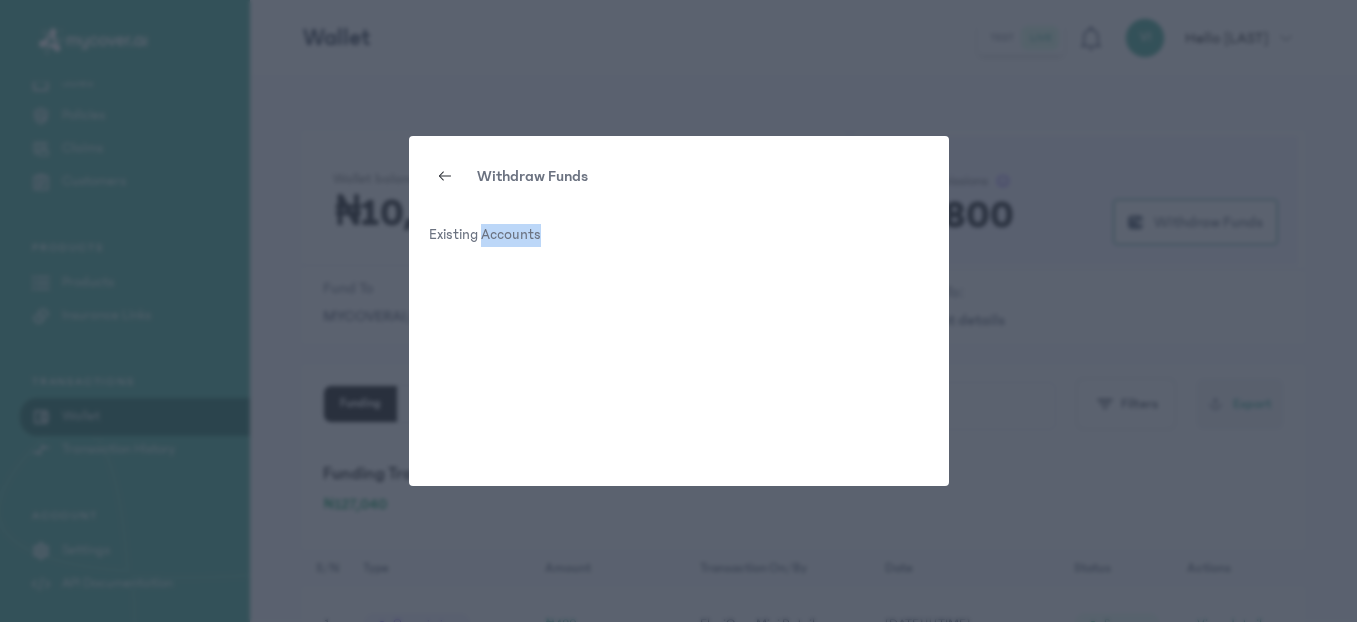 click on "Withdraw Funds Existing Accounts" at bounding box center [679, 311] 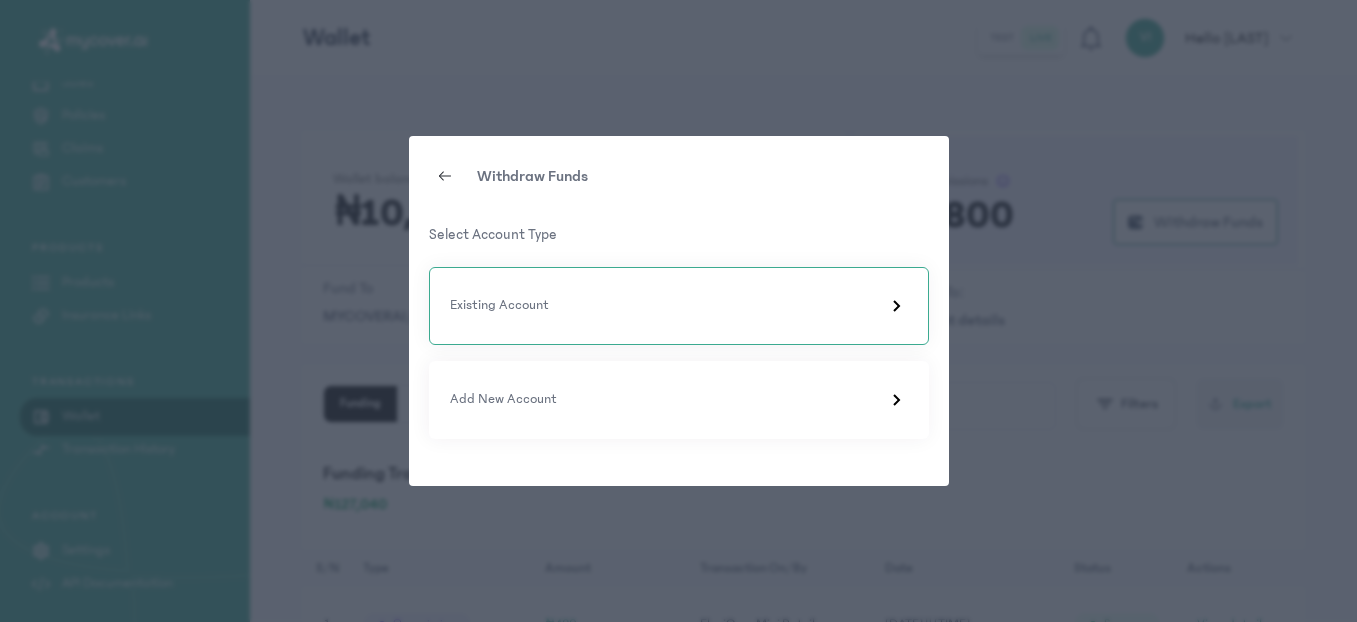 click on "Existing Account" at bounding box center (679, 306) 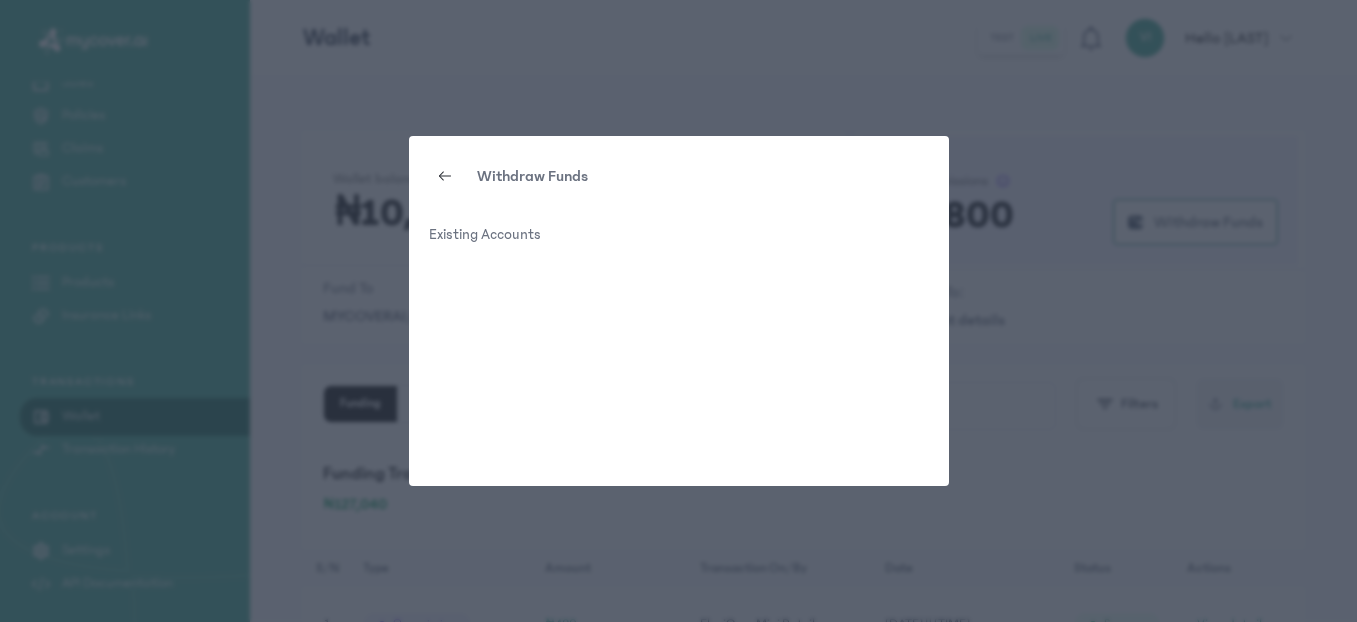 click on "Withdraw Funds Existing Accounts" at bounding box center (679, 311) 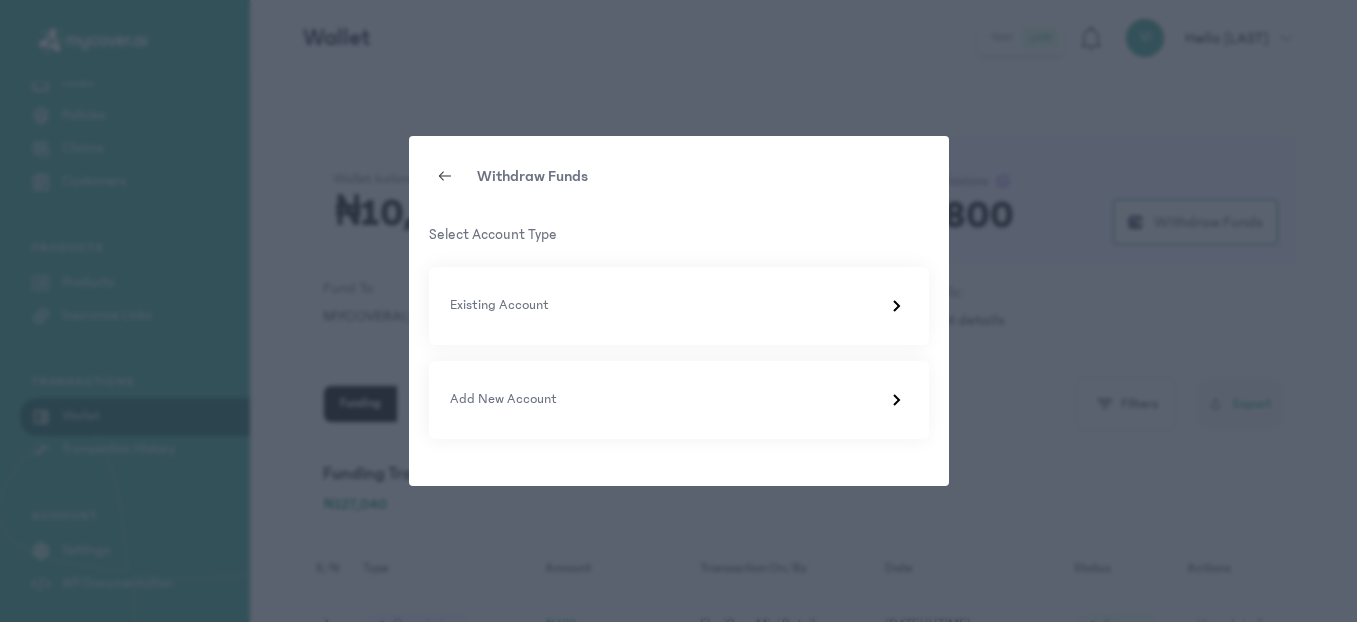 click 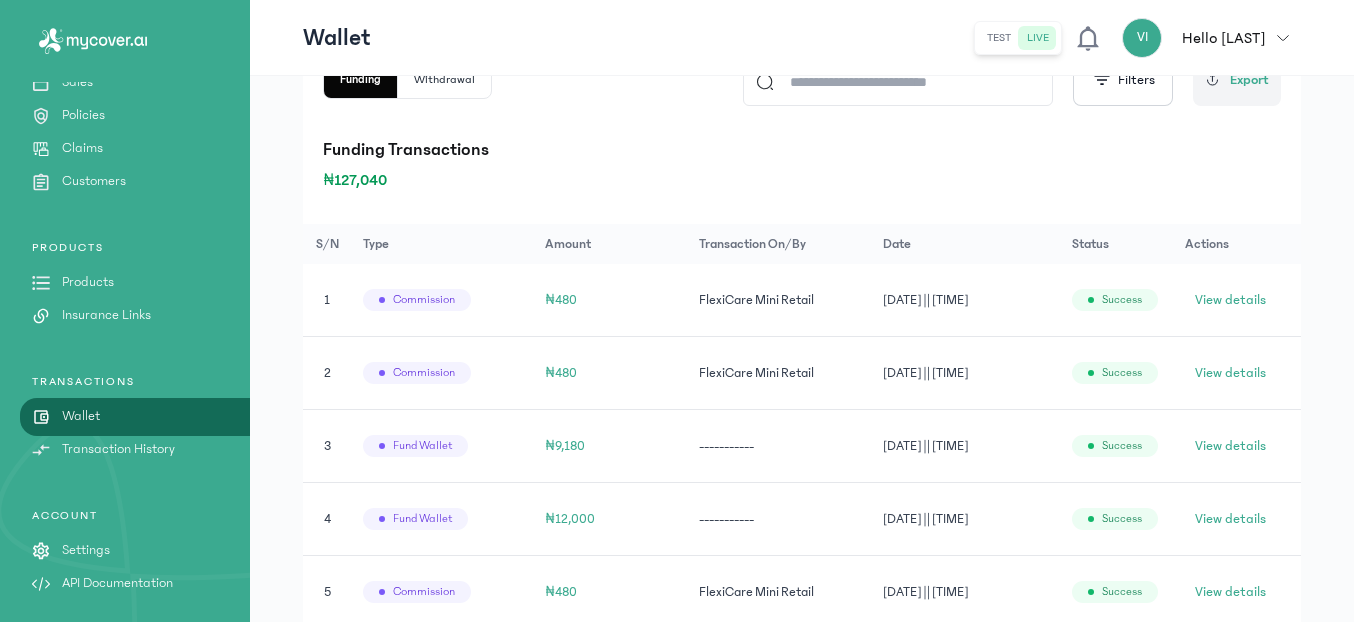 scroll, scrollTop: 859, scrollLeft: 0, axis: vertical 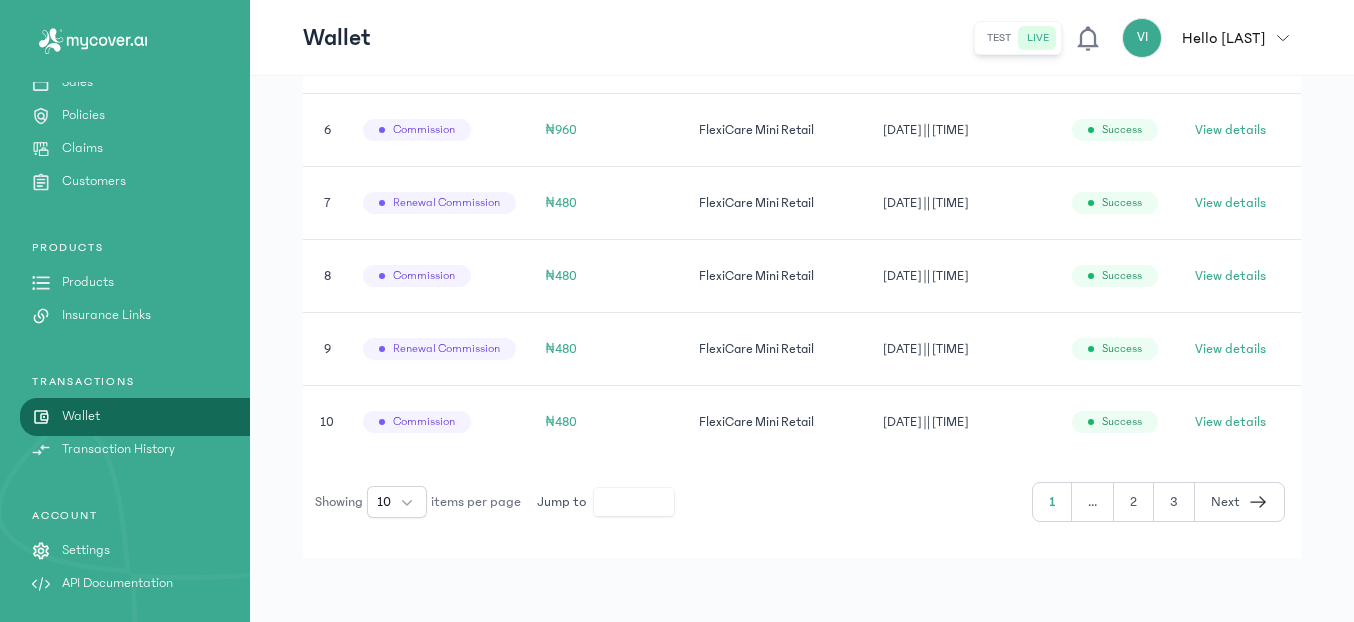 click on "Transaction History" at bounding box center [118, 449] 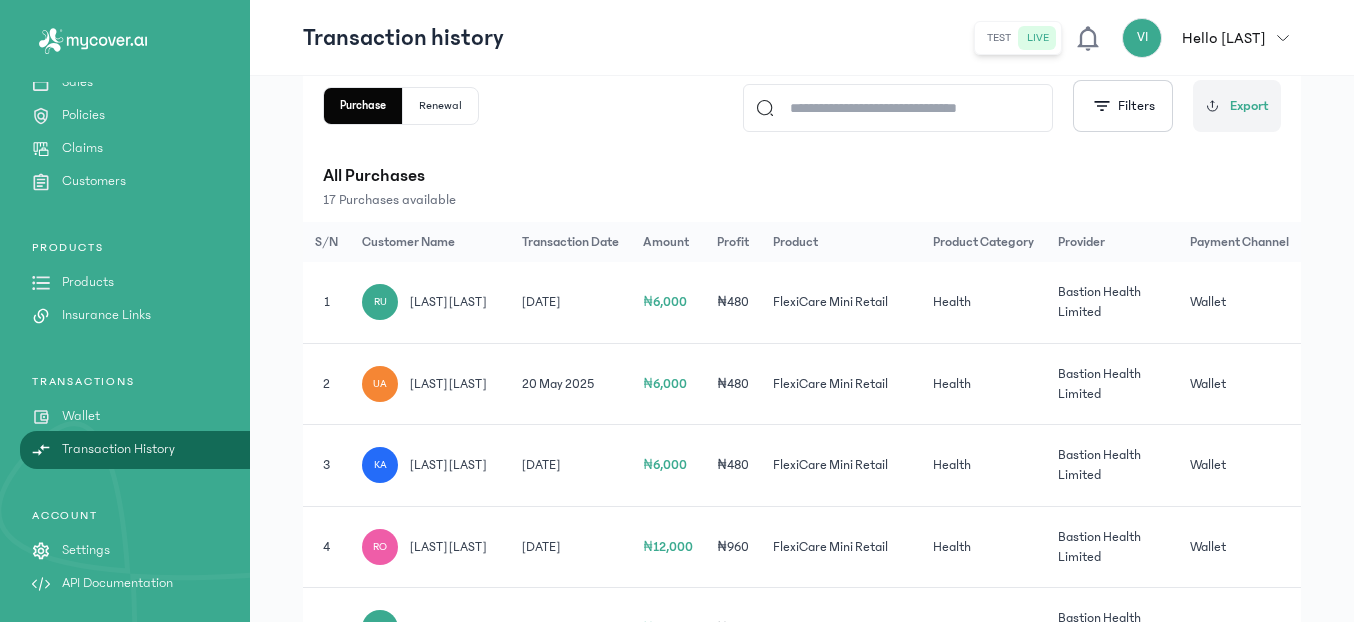 scroll, scrollTop: 0, scrollLeft: 0, axis: both 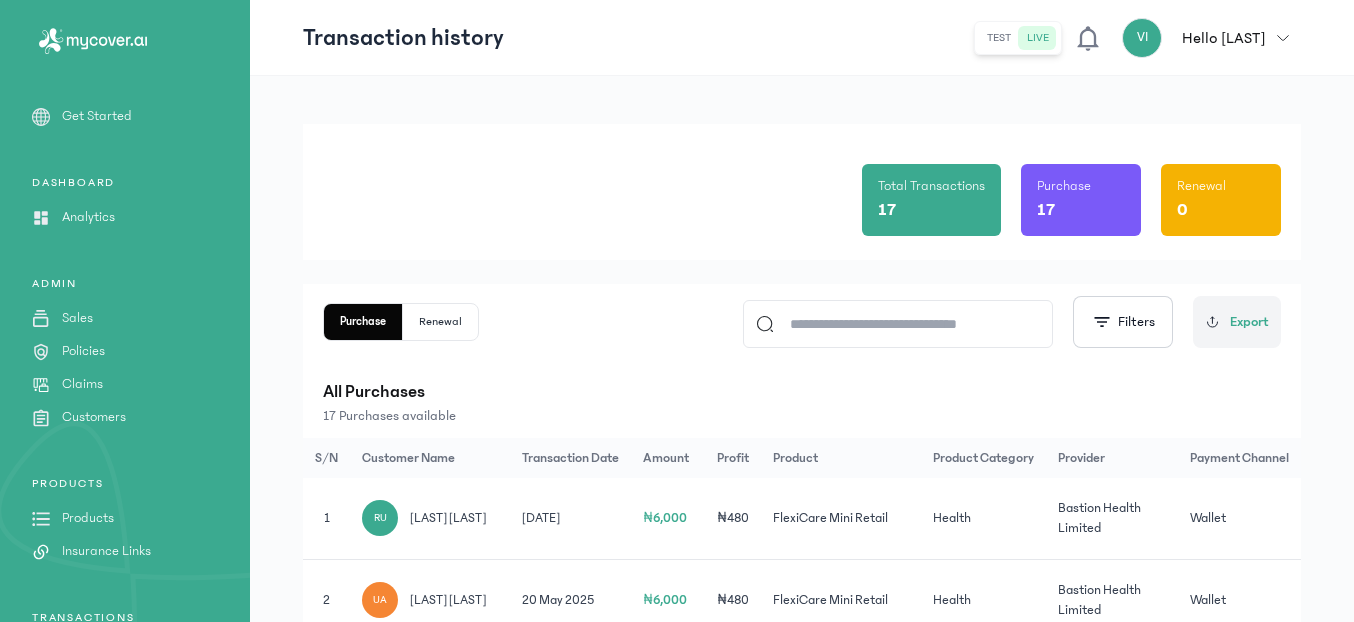 click on "Sales" at bounding box center (77, 318) 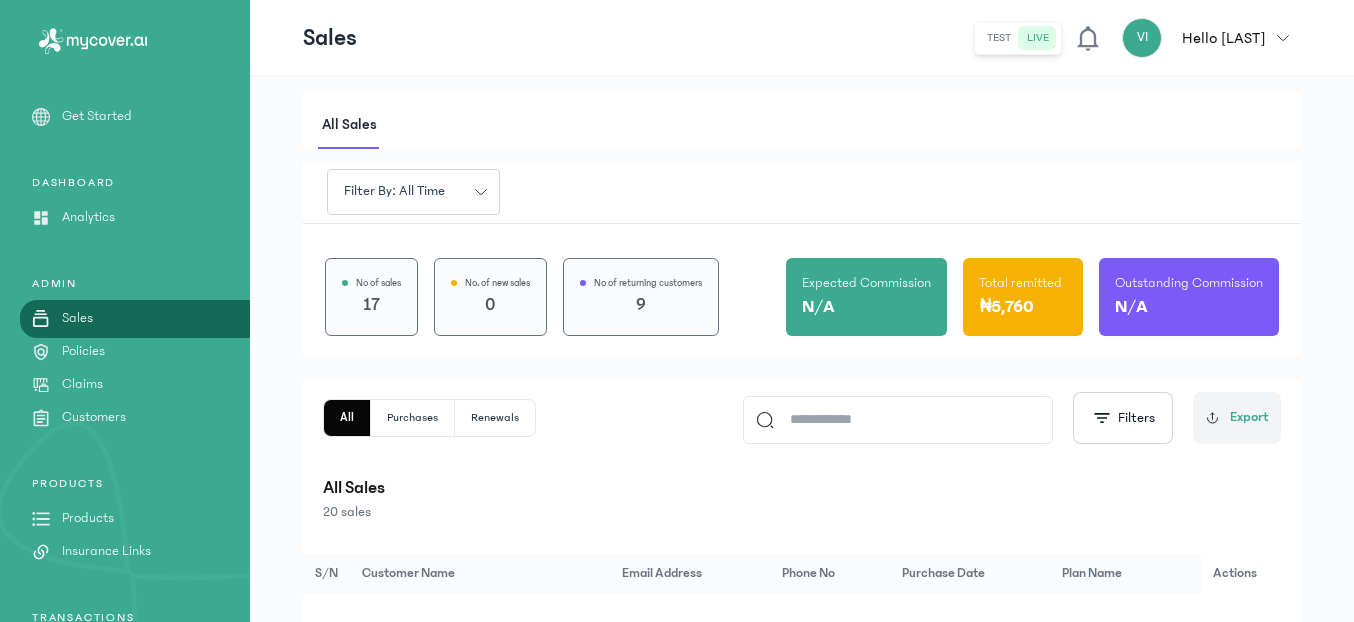 click on "Sales" at bounding box center (77, 318) 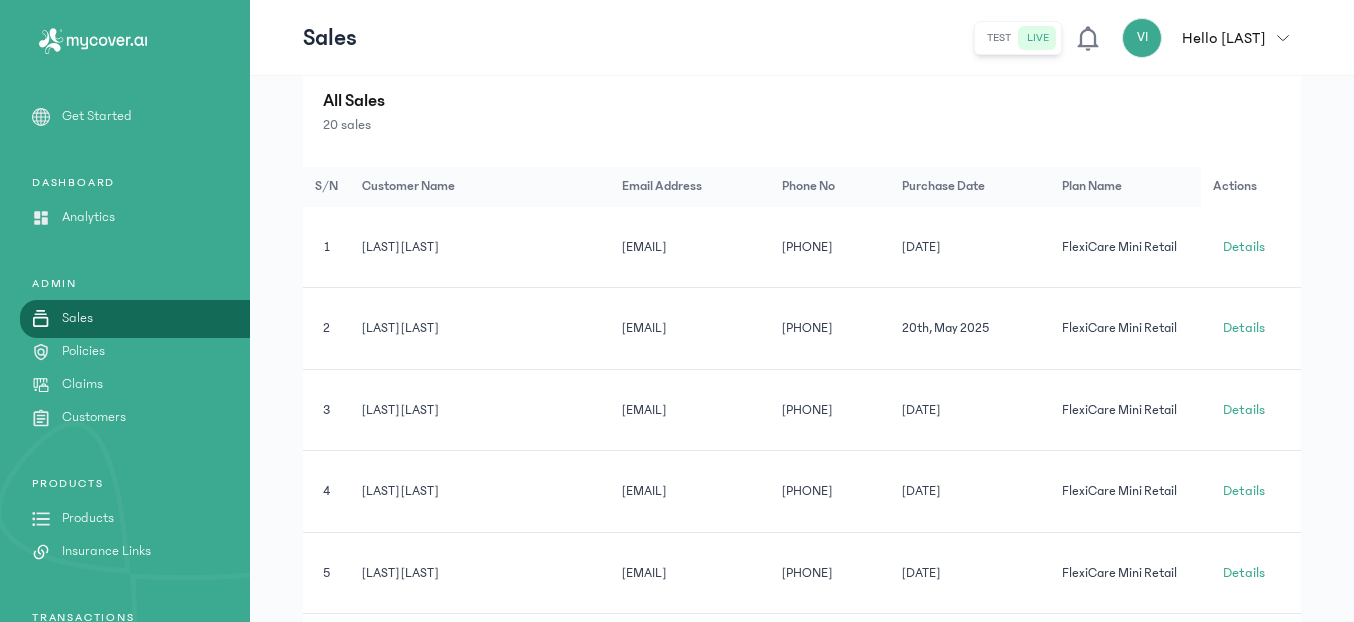 scroll, scrollTop: 417, scrollLeft: 0, axis: vertical 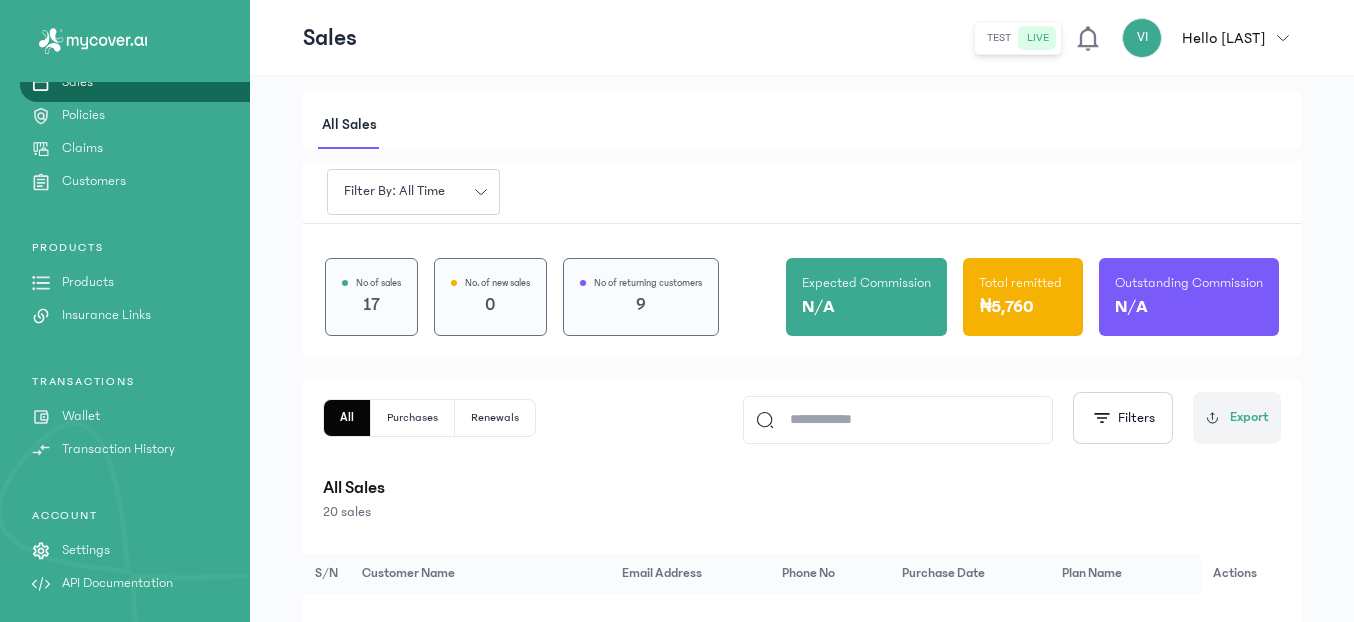 click on "Wallet" at bounding box center (81, 416) 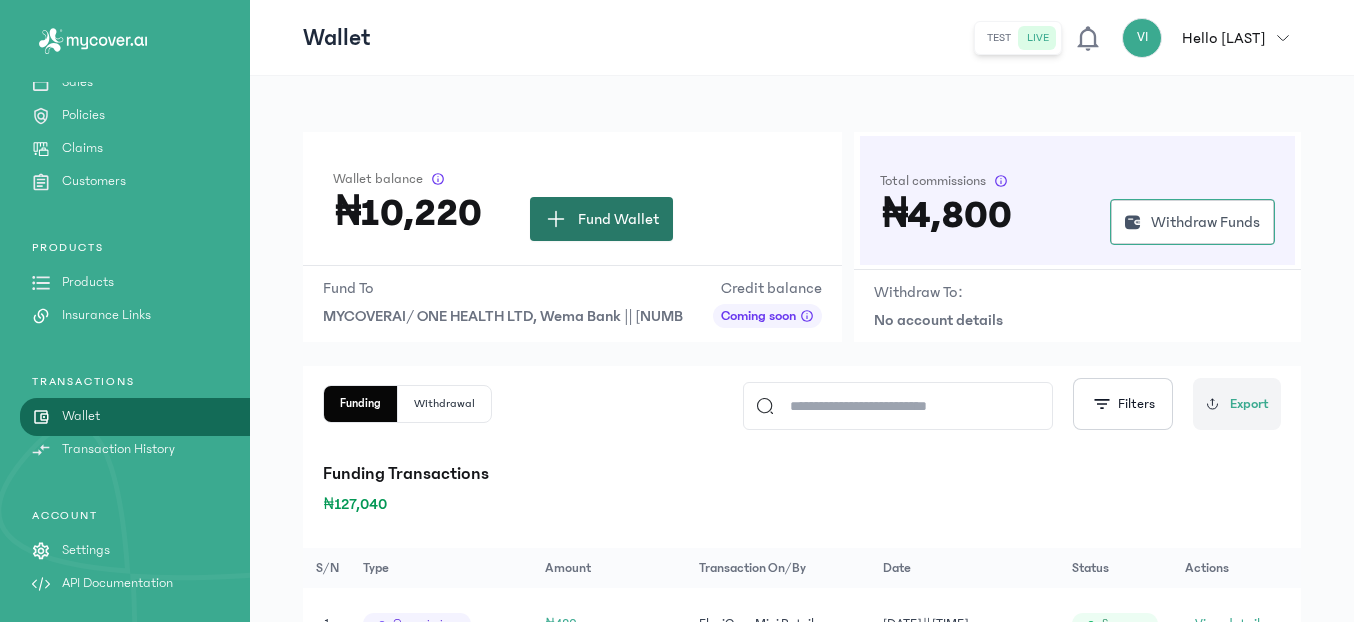 click on "Fund Wallet" 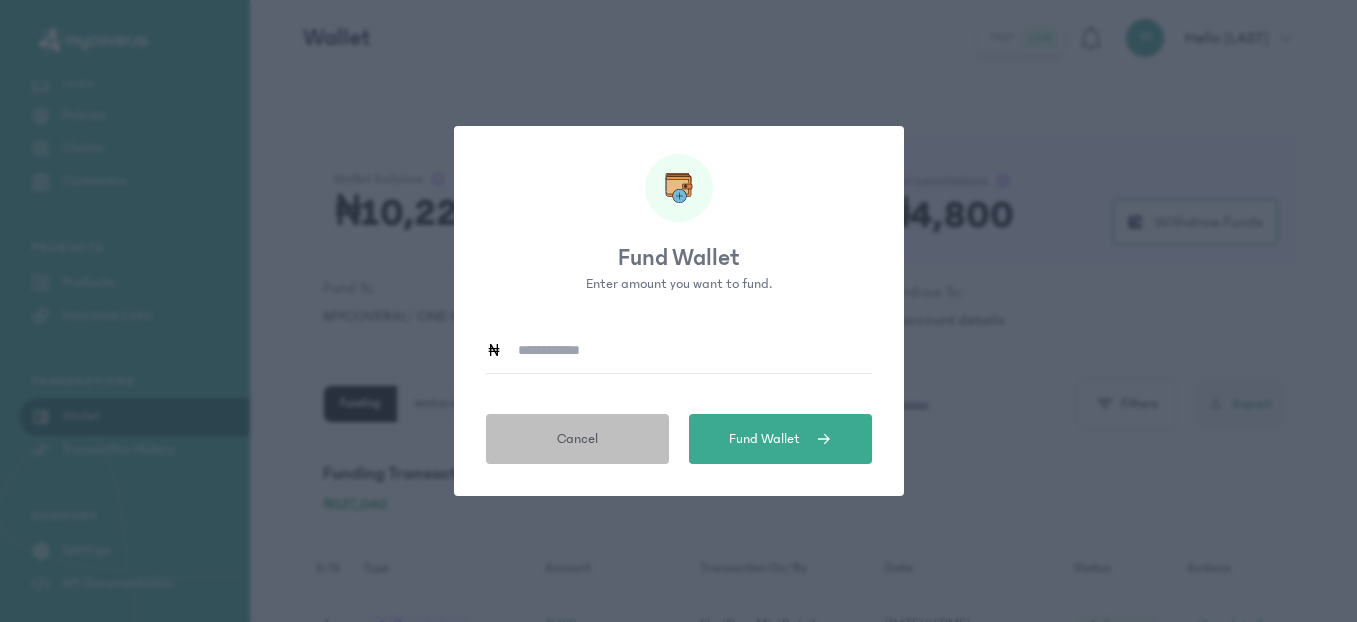 click on "Cancel" at bounding box center (577, 439) 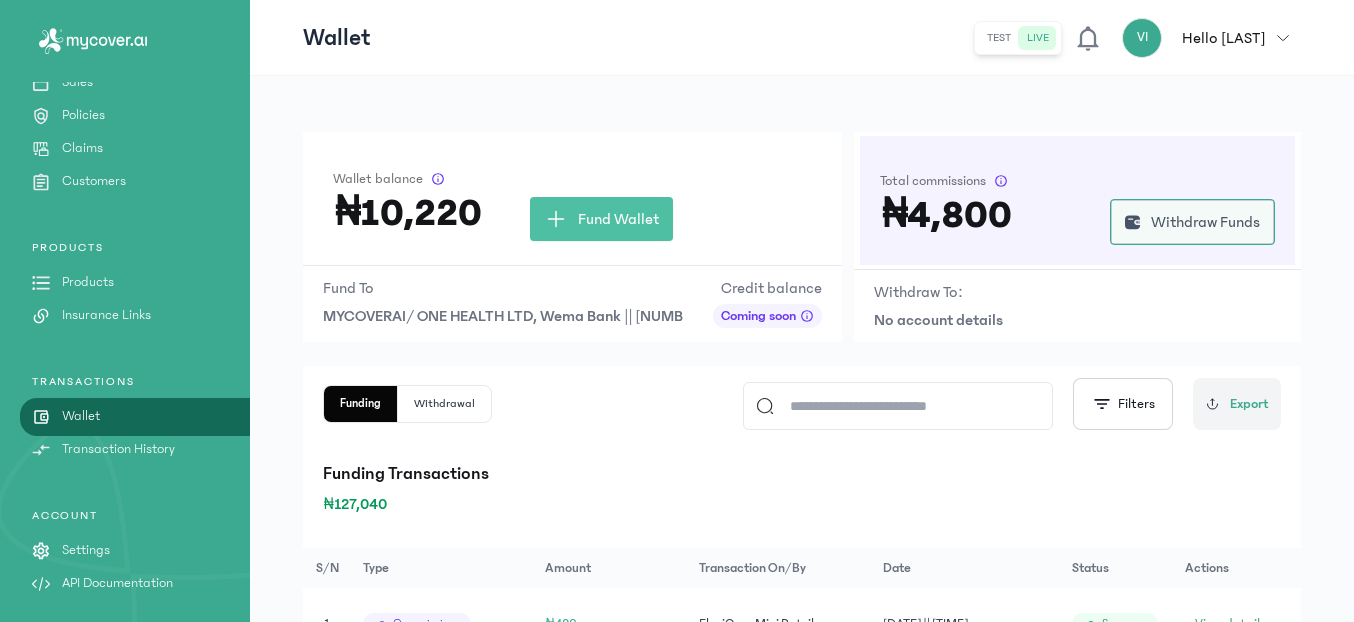click on "Withdraw Funds" at bounding box center (1192, 222) 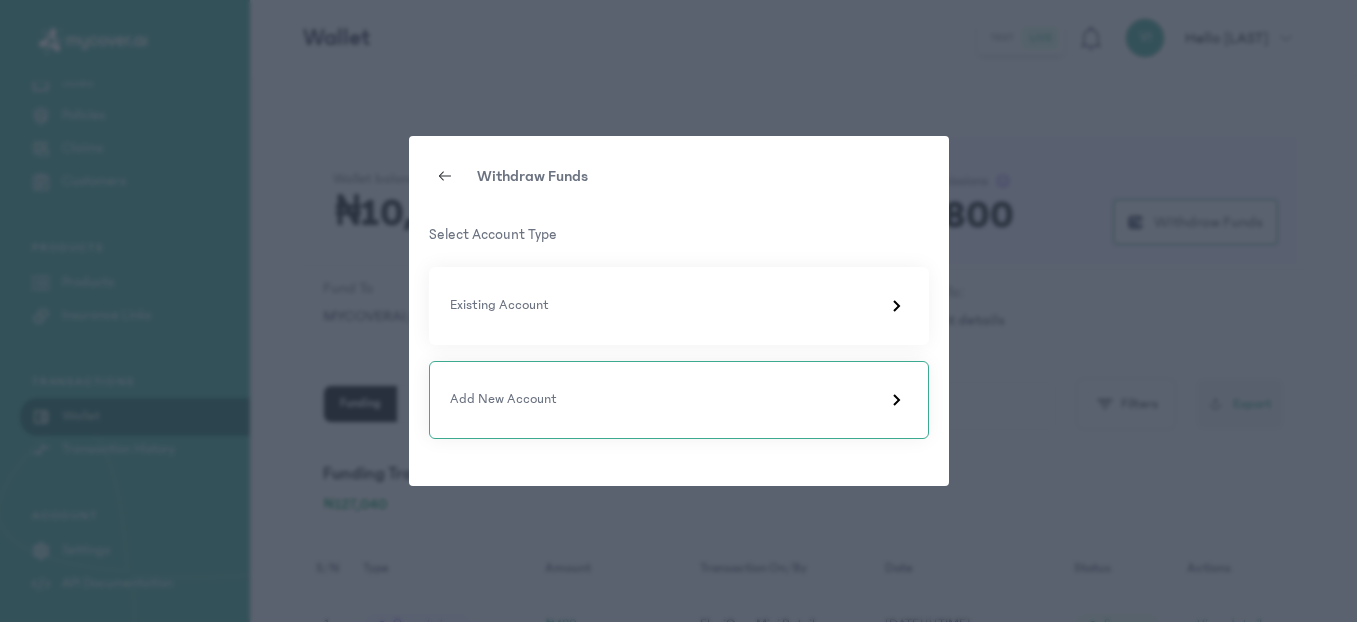 click on "Add New Account" 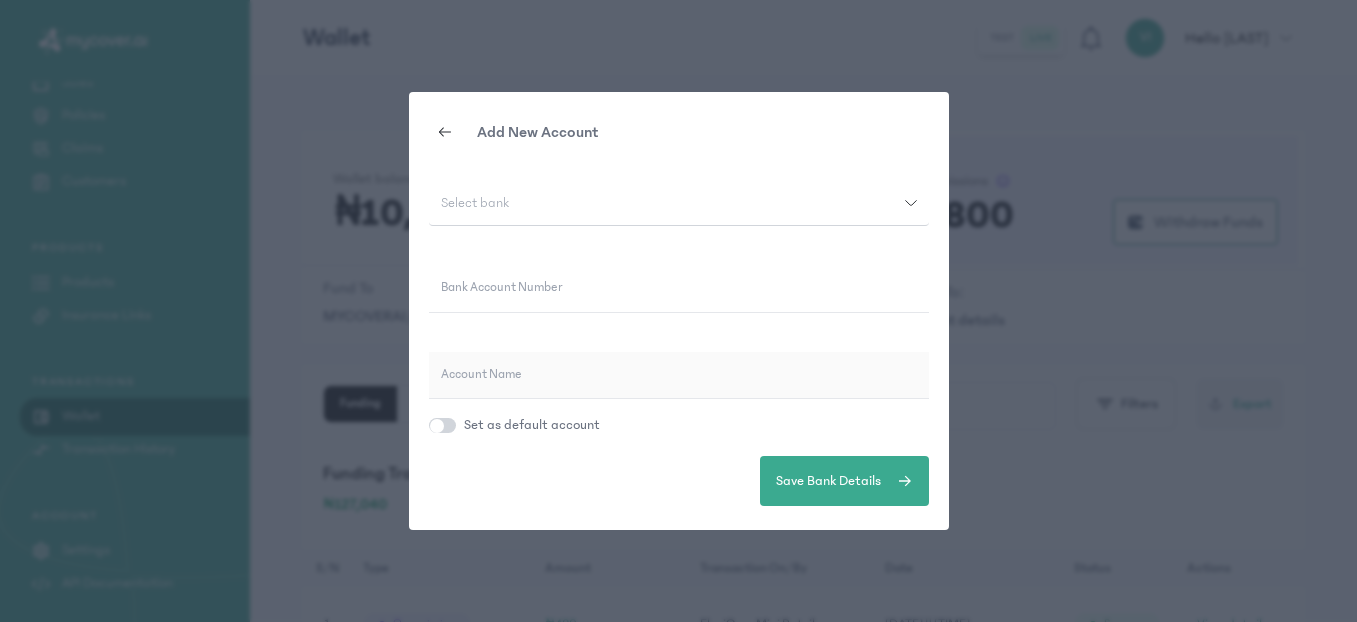 click 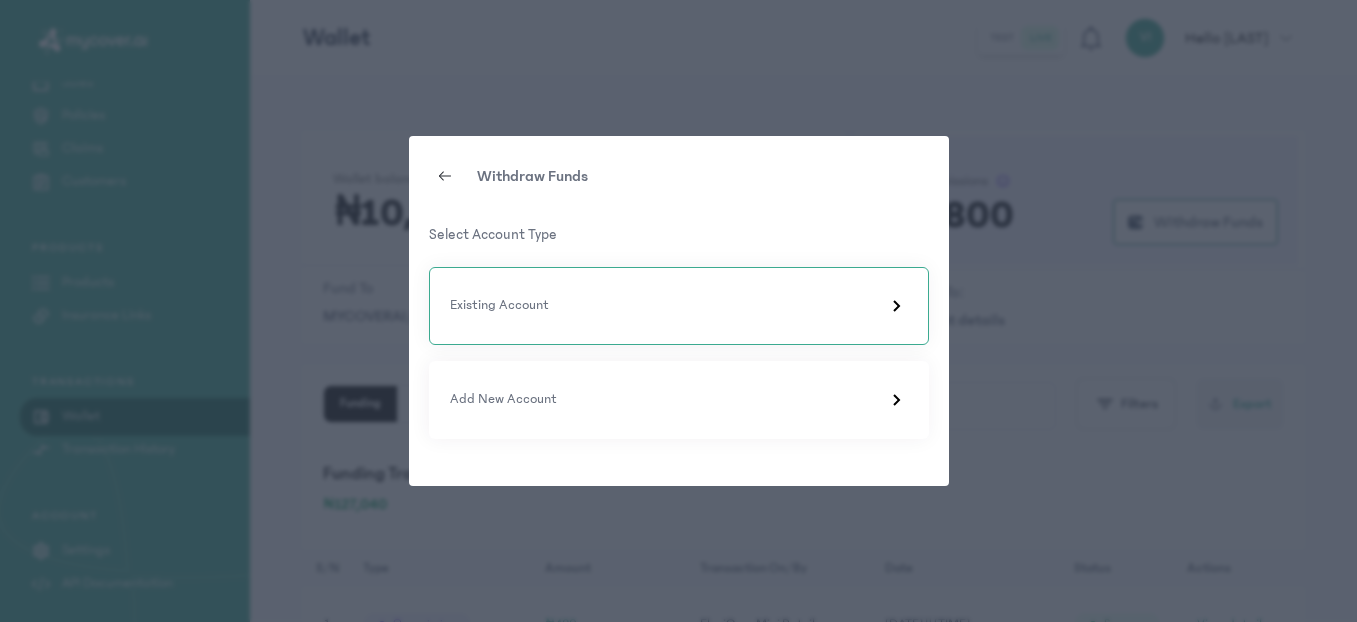 click on "Existing Account" at bounding box center (679, 306) 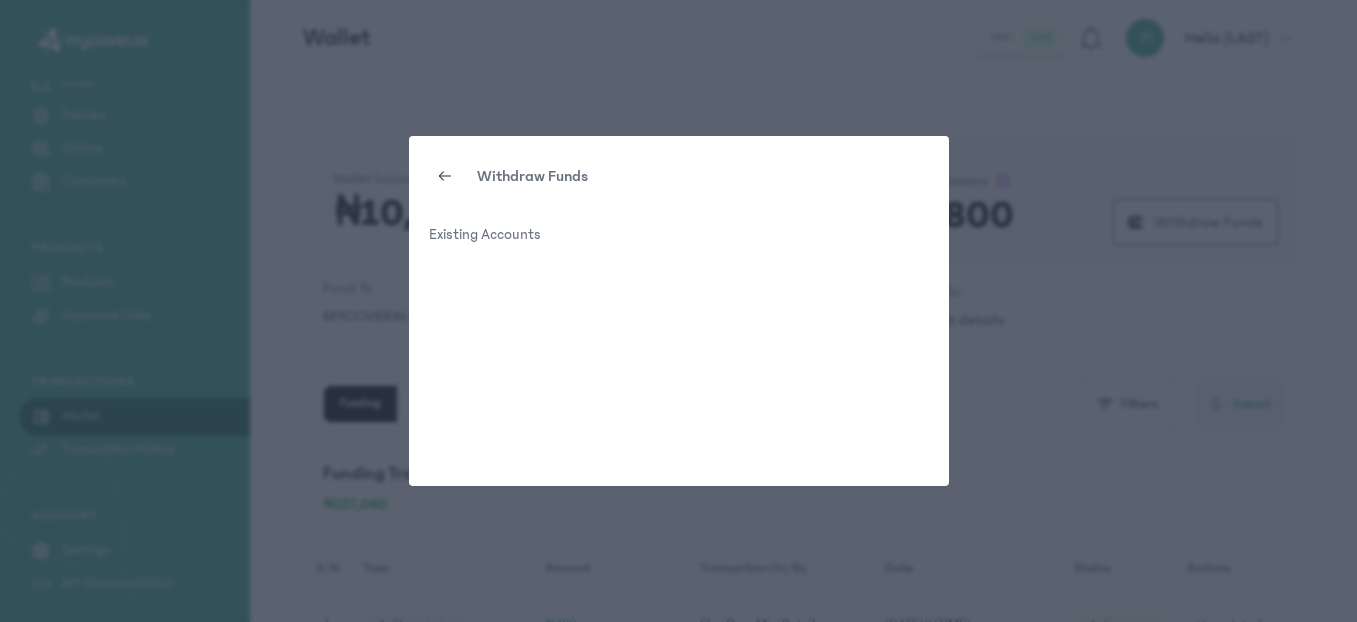 click at bounding box center [445, 176] 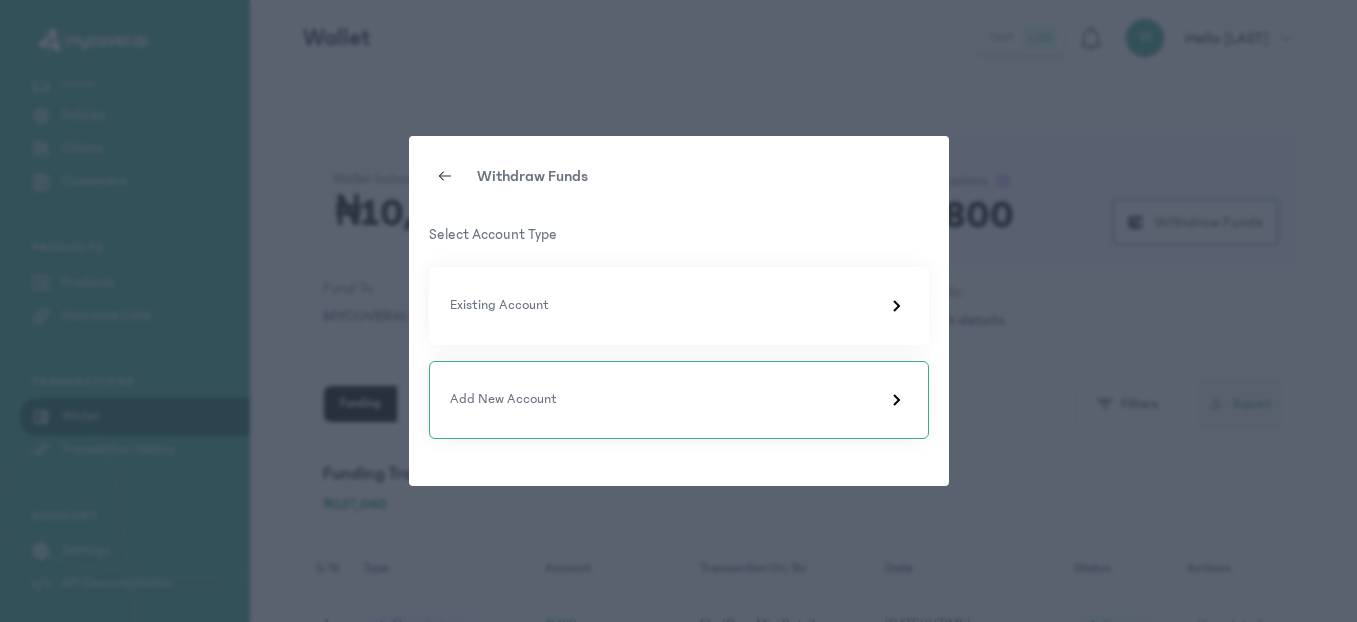 click on "Add New Account" 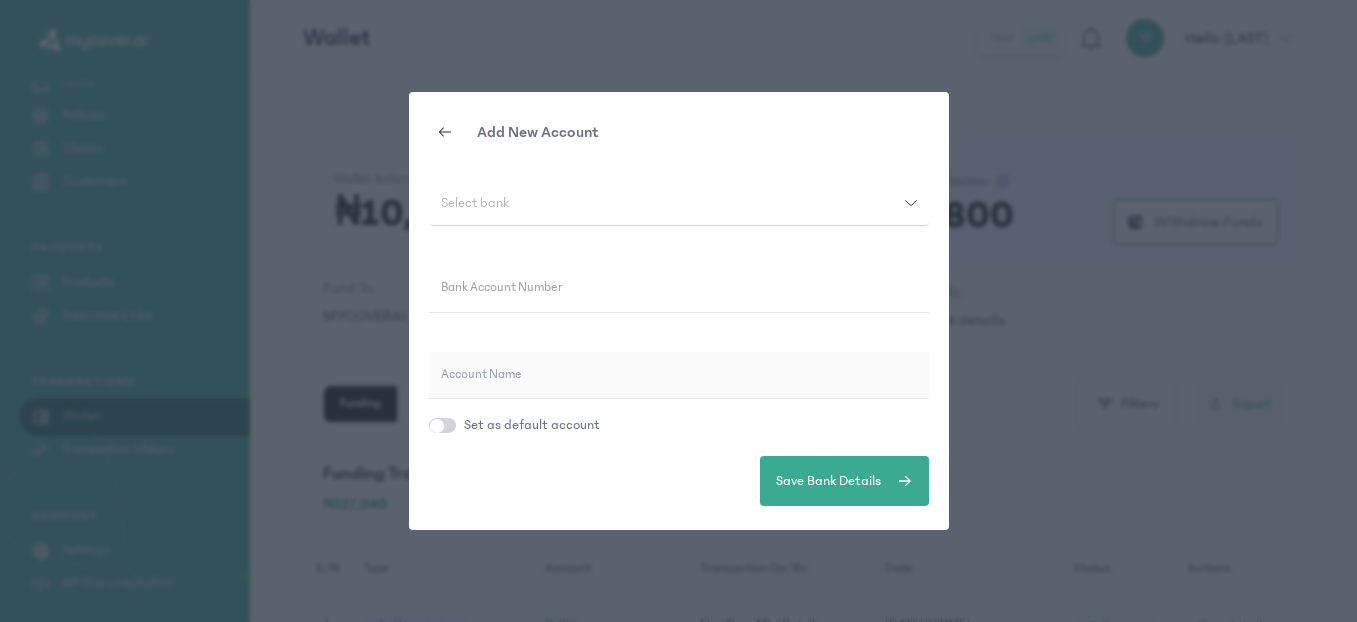 click on "Select bank" at bounding box center (475, 203) 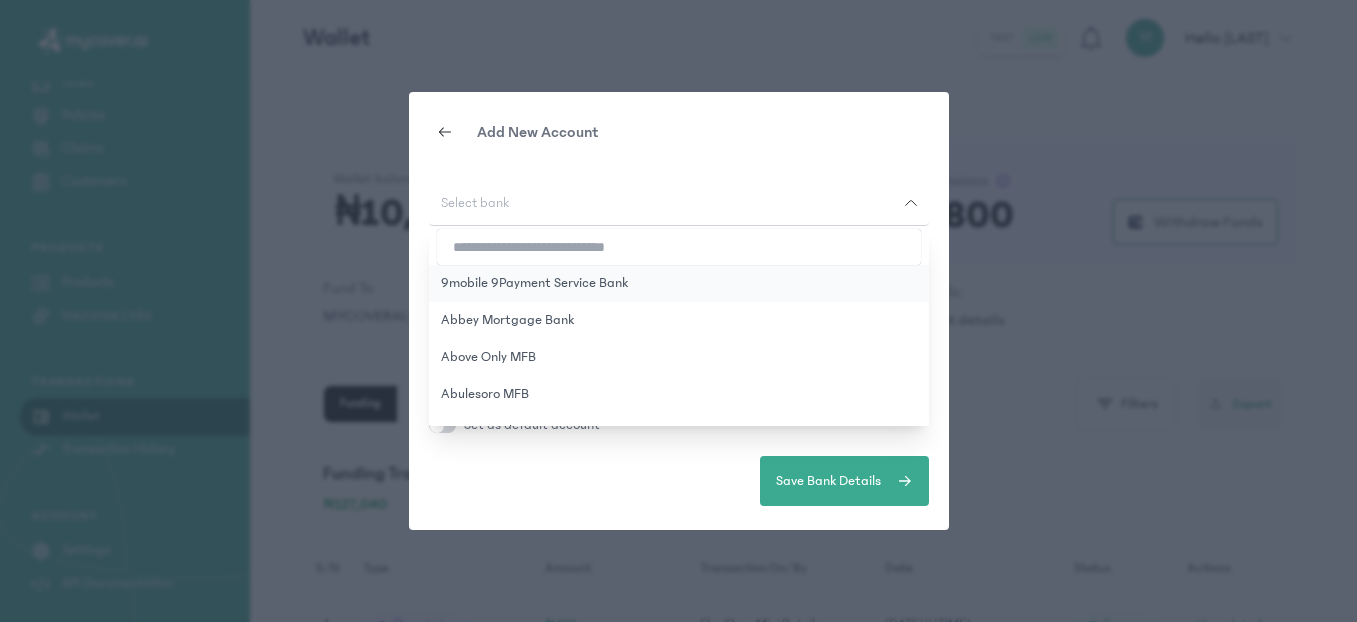 type 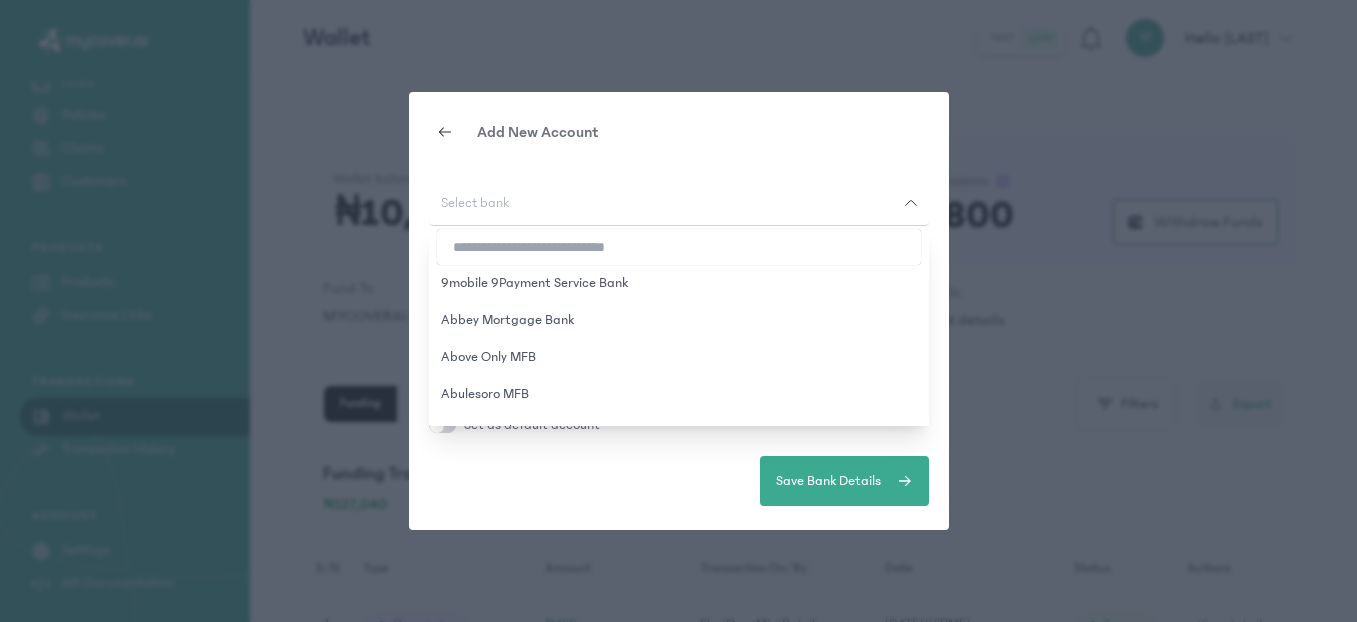 click at bounding box center (679, 247) 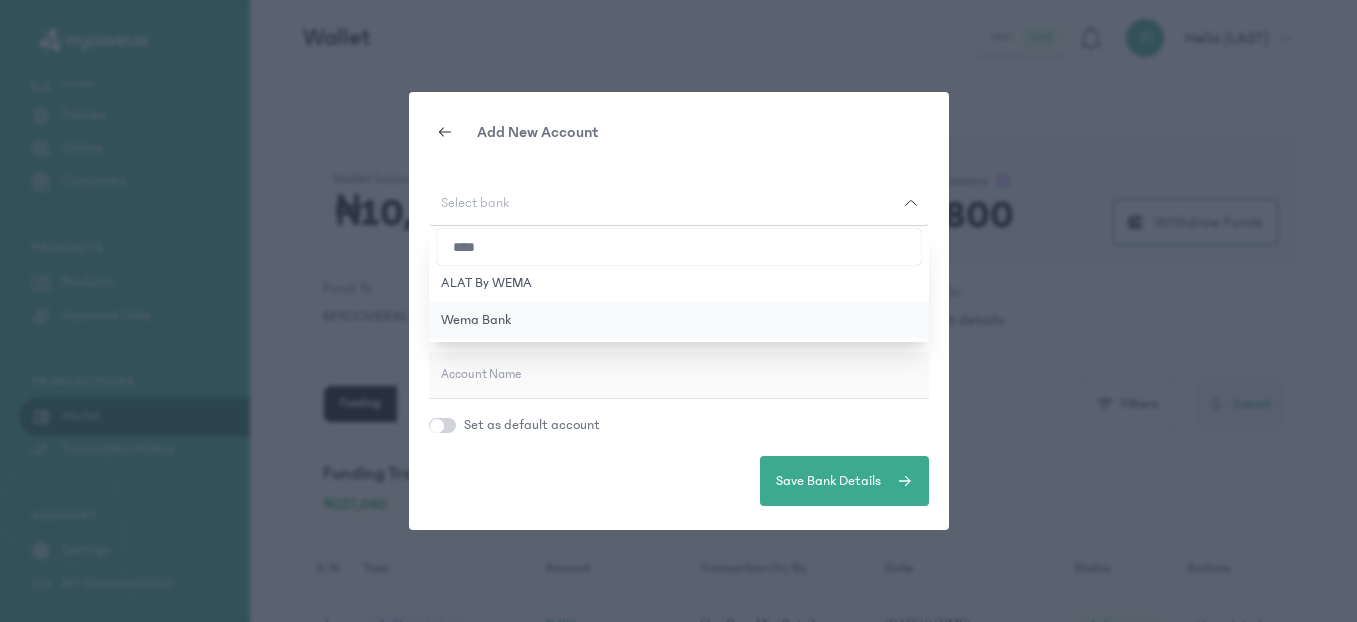 type on "****" 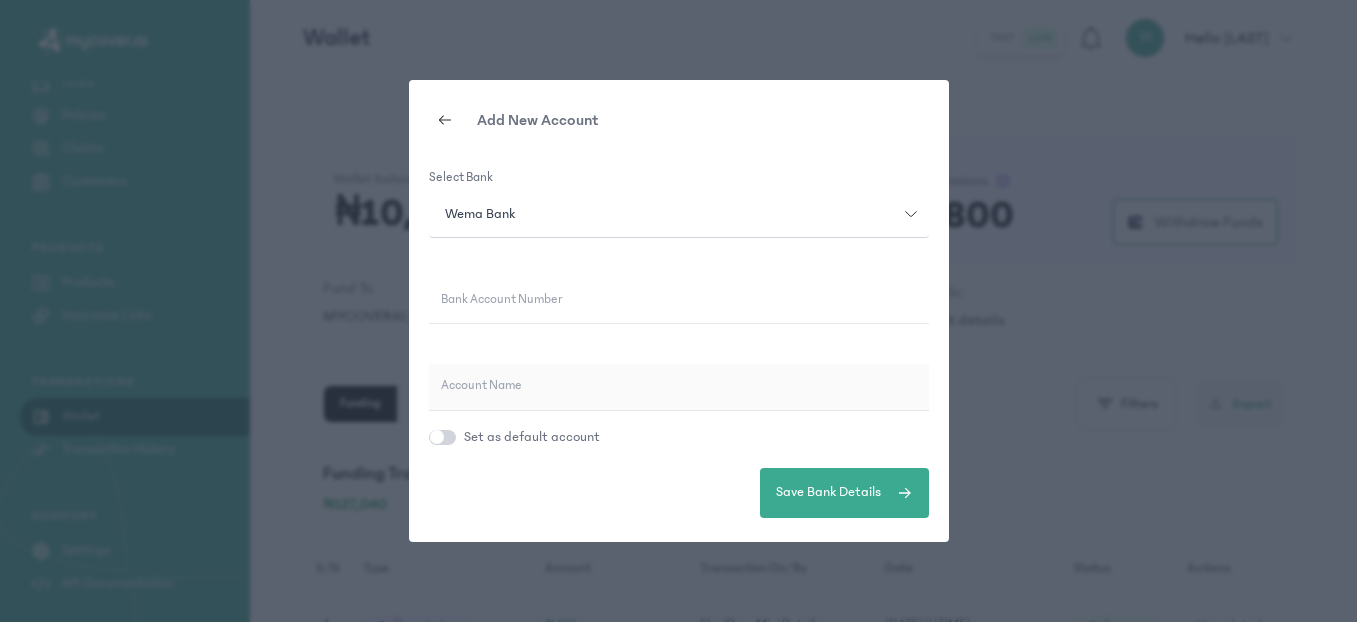click on "Bank Account Number" at bounding box center [501, 300] 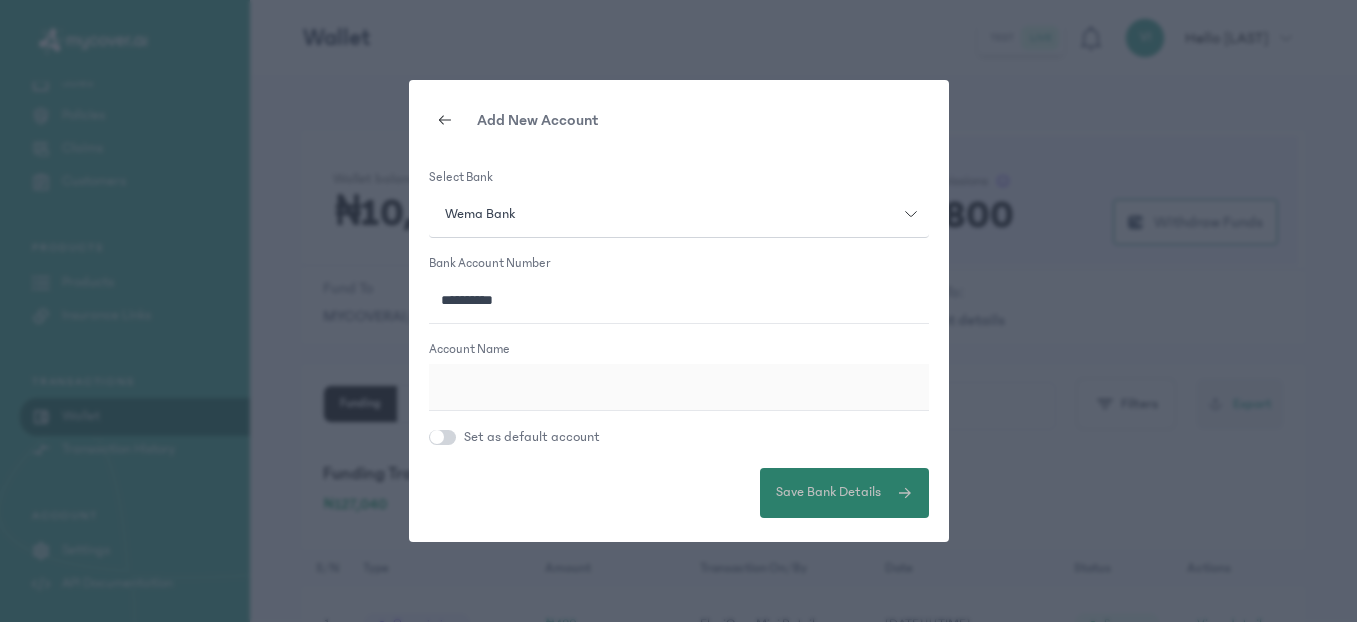 type on "**********" 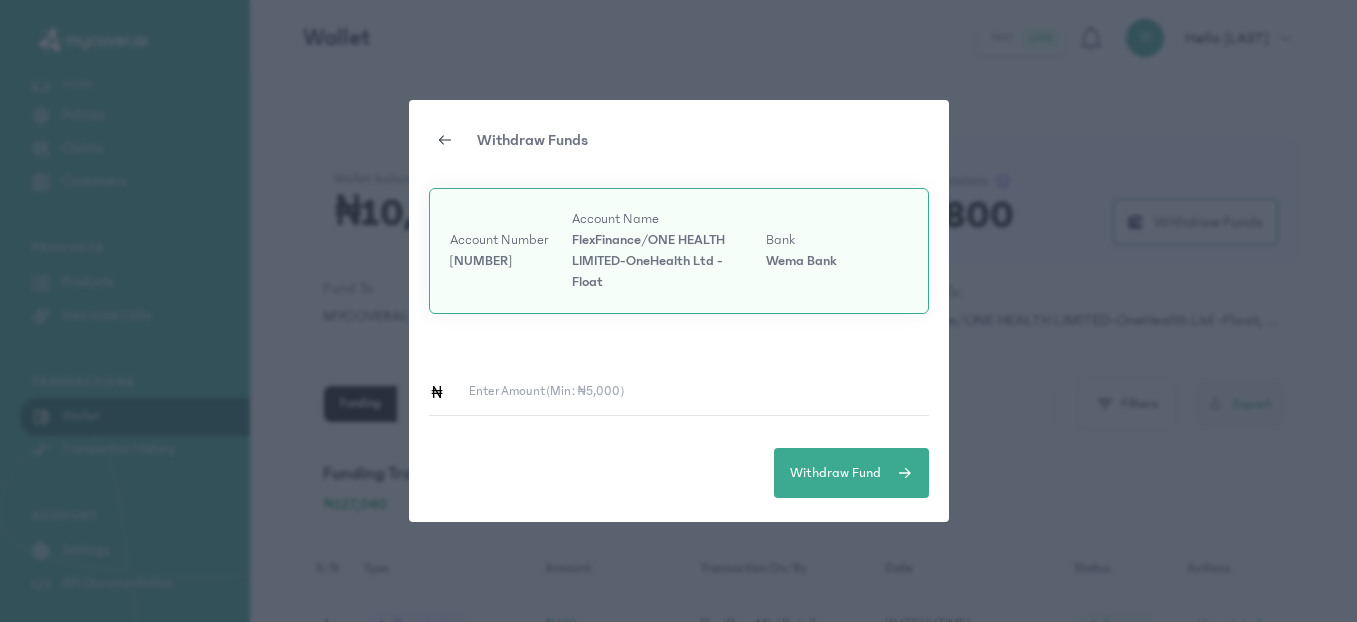 click on "Enter Amount (min: ₦5,000)" 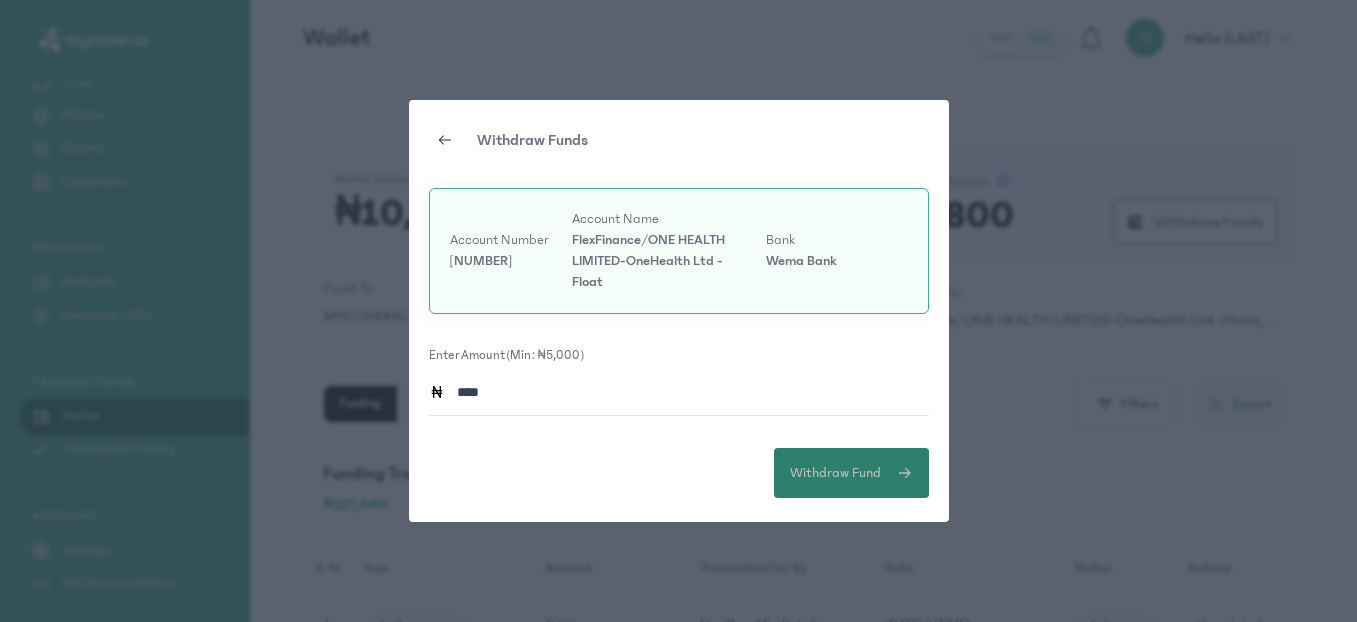 type on "*****" 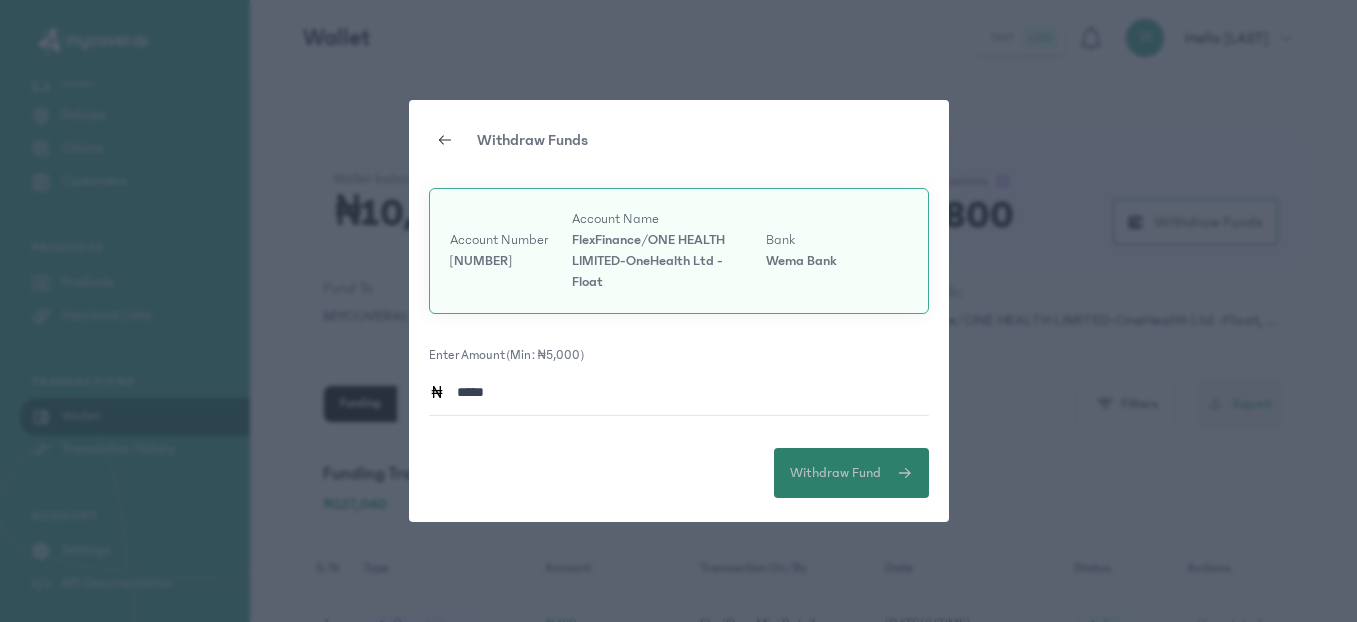 click on "Withdraw Fund" at bounding box center [835, 473] 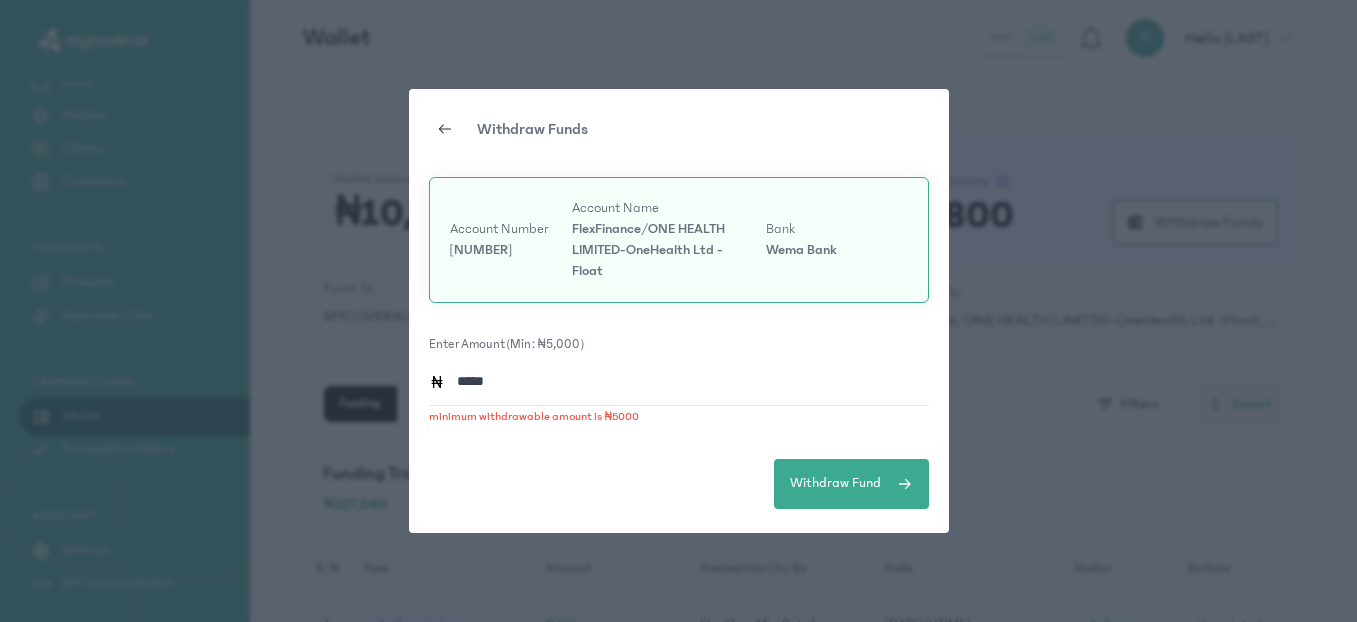 click at bounding box center [445, 129] 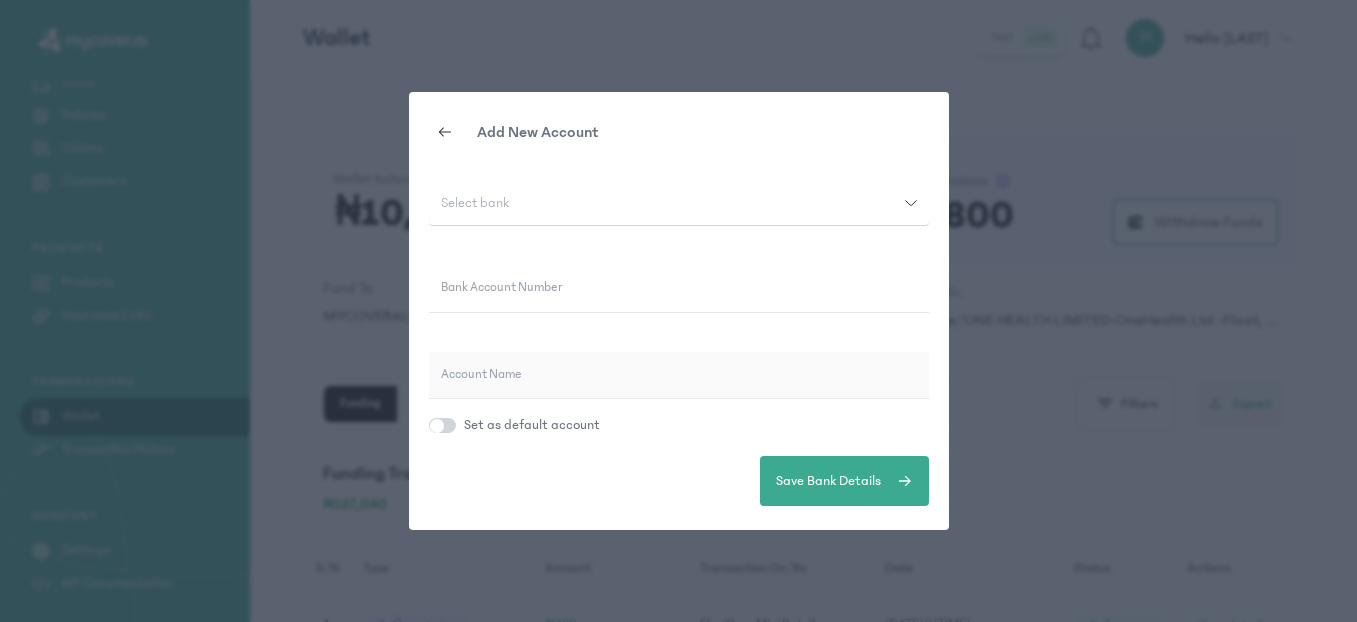 click at bounding box center (445, 132) 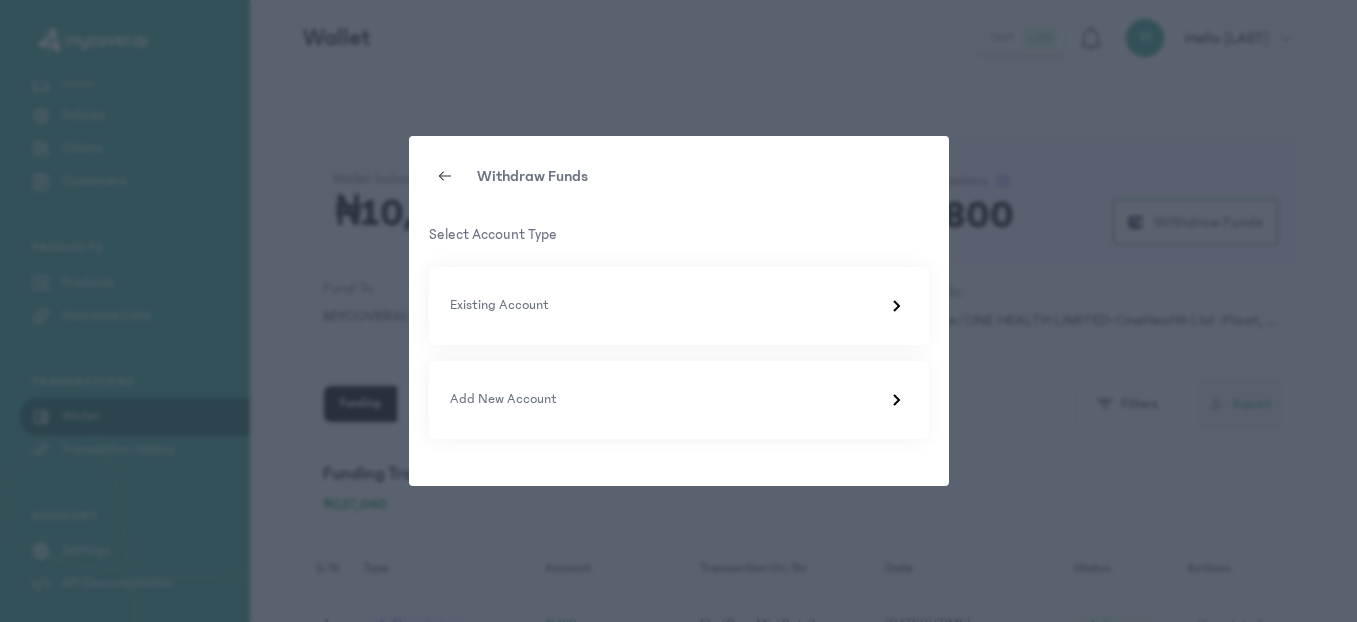 click on "Withdraw Funds Select Account Type Existing Account
Add New Account" 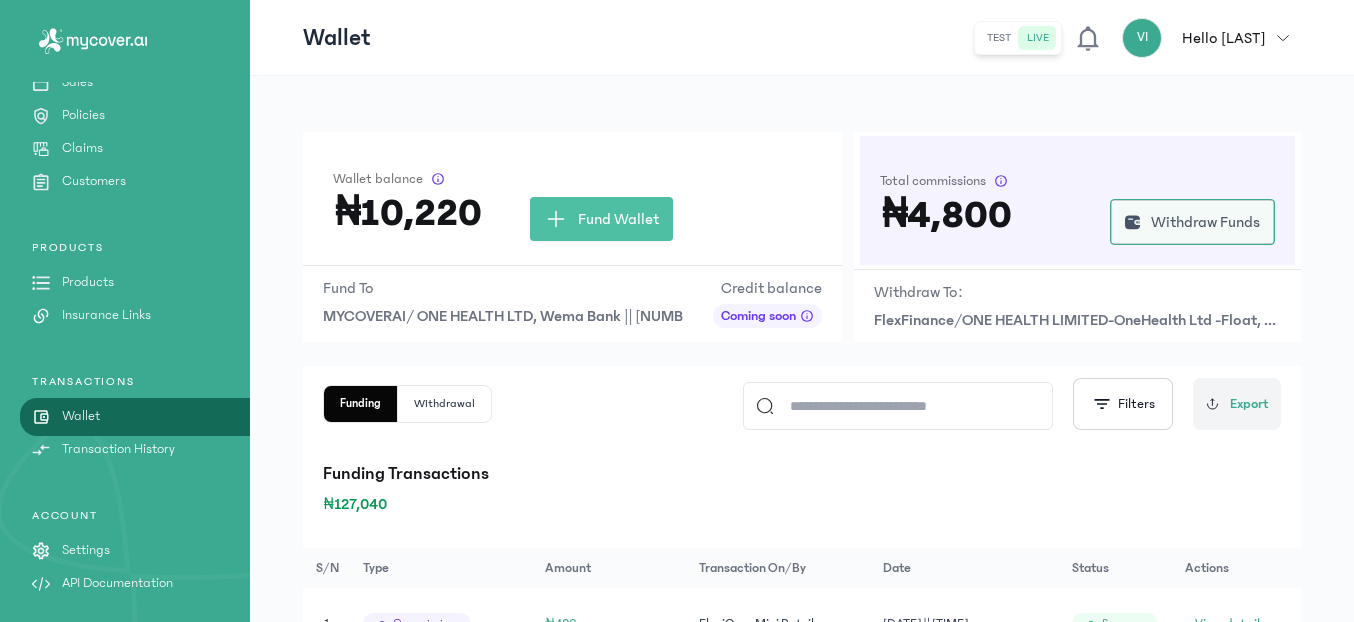 click on "Withdraw Funds" 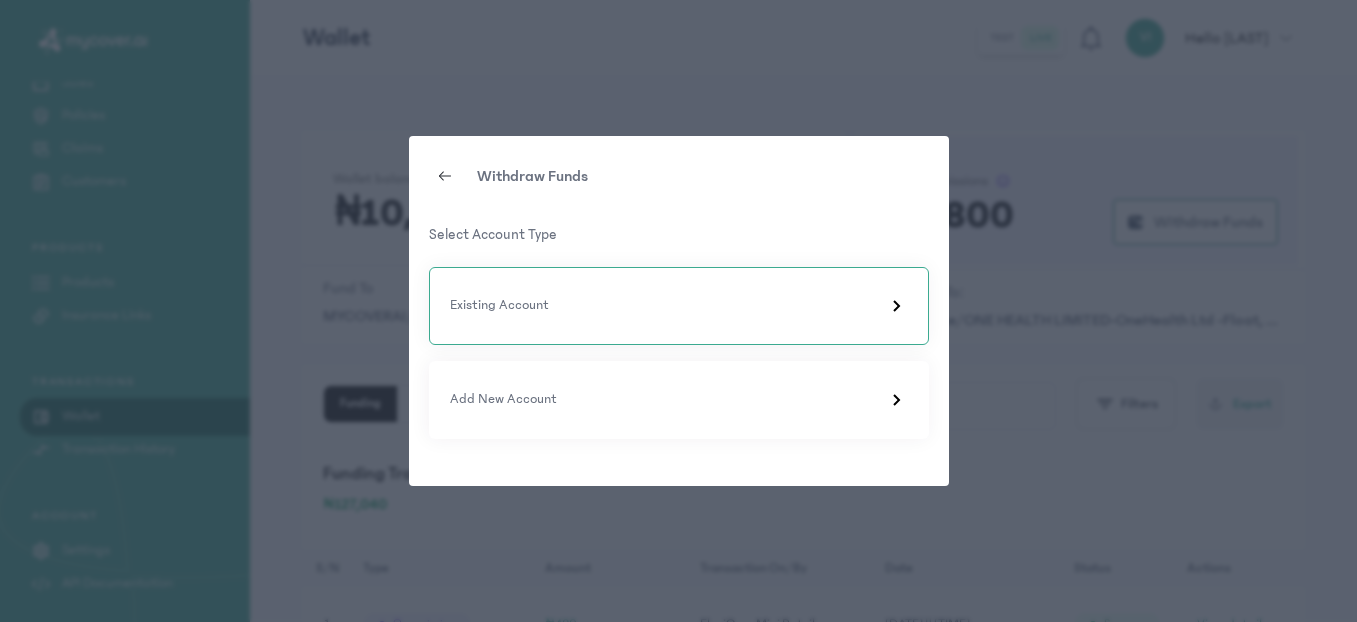 click on "Existing Account" at bounding box center (679, 306) 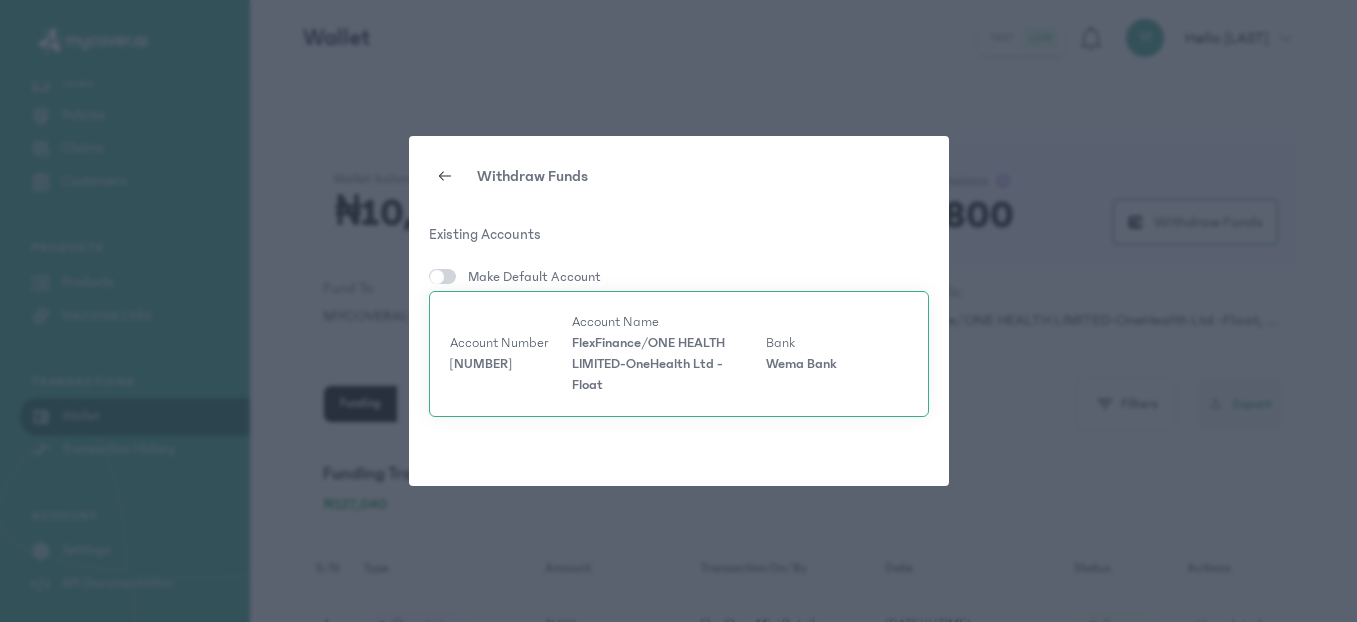 click on "FlexFinance/ONE HEALTH LIMITED-OneHealth Ltd -Float" at bounding box center [661, 364] 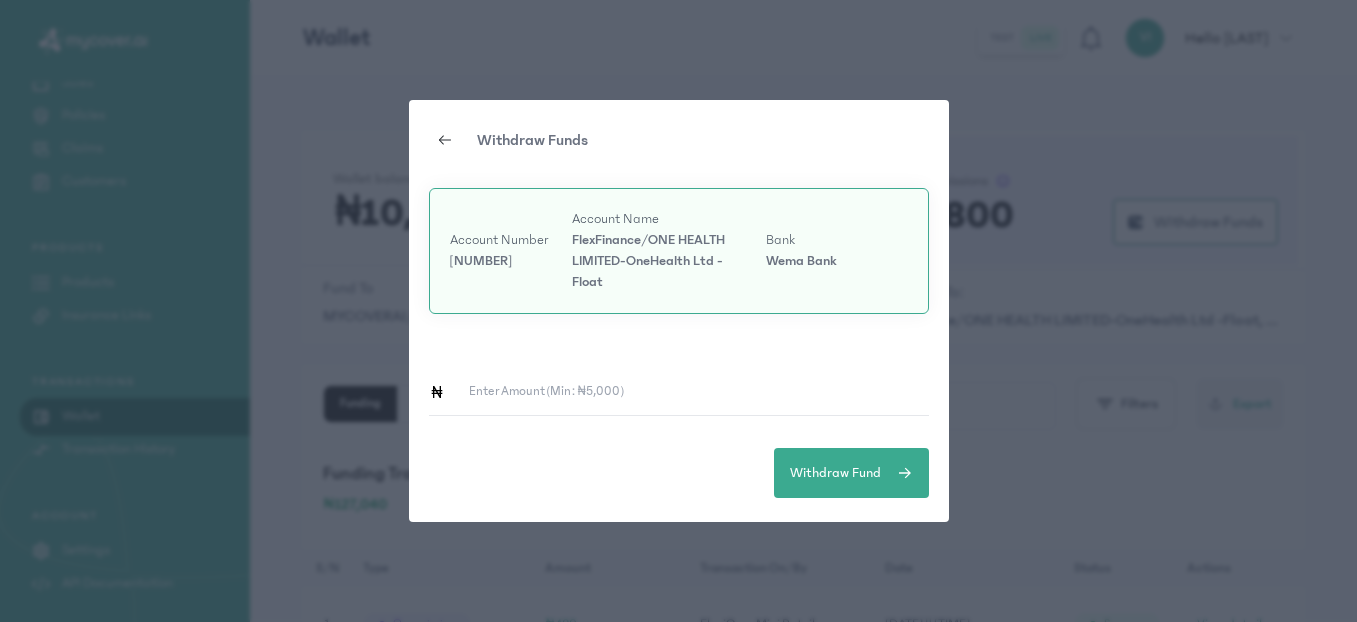 click on "Enter Amount (min: ₦5,000)" 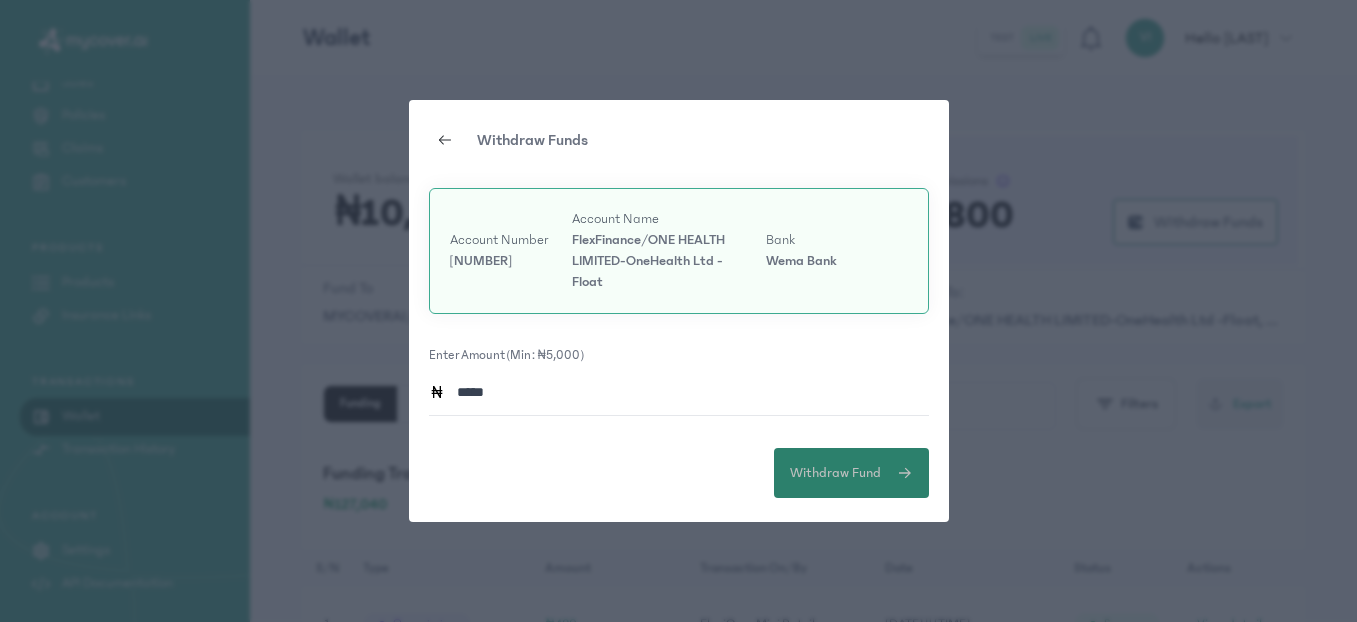 type on "******" 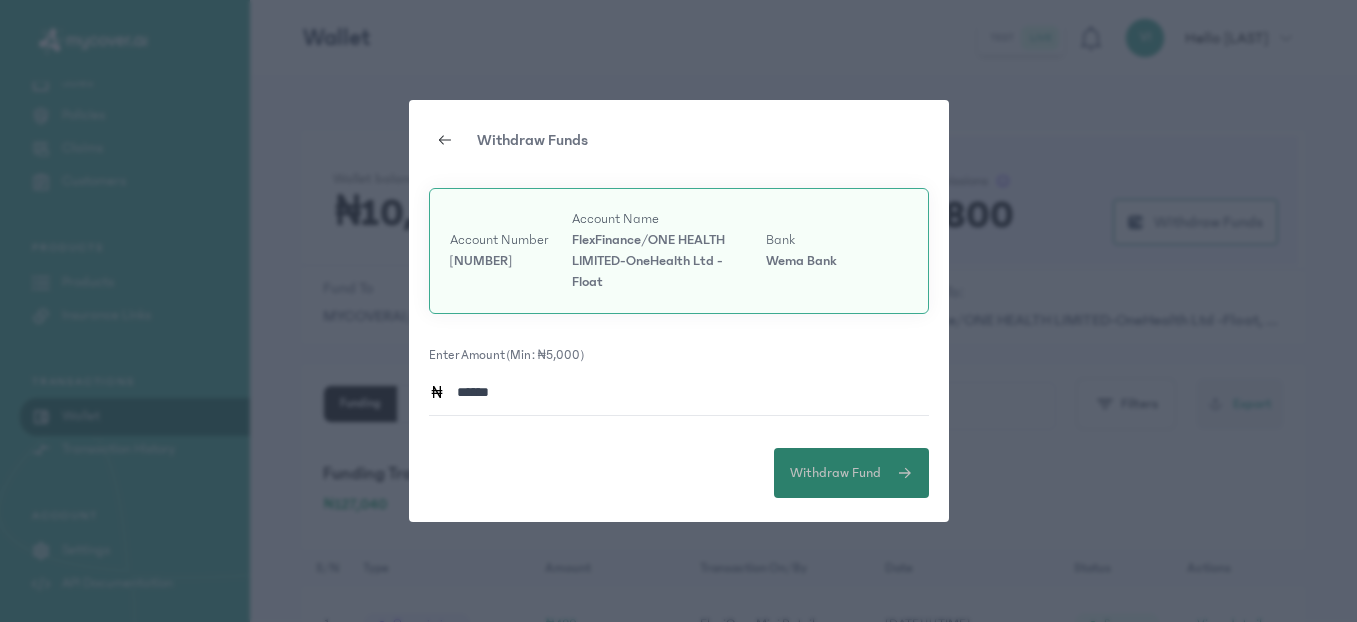 click on "Withdraw Fund" at bounding box center [835, 473] 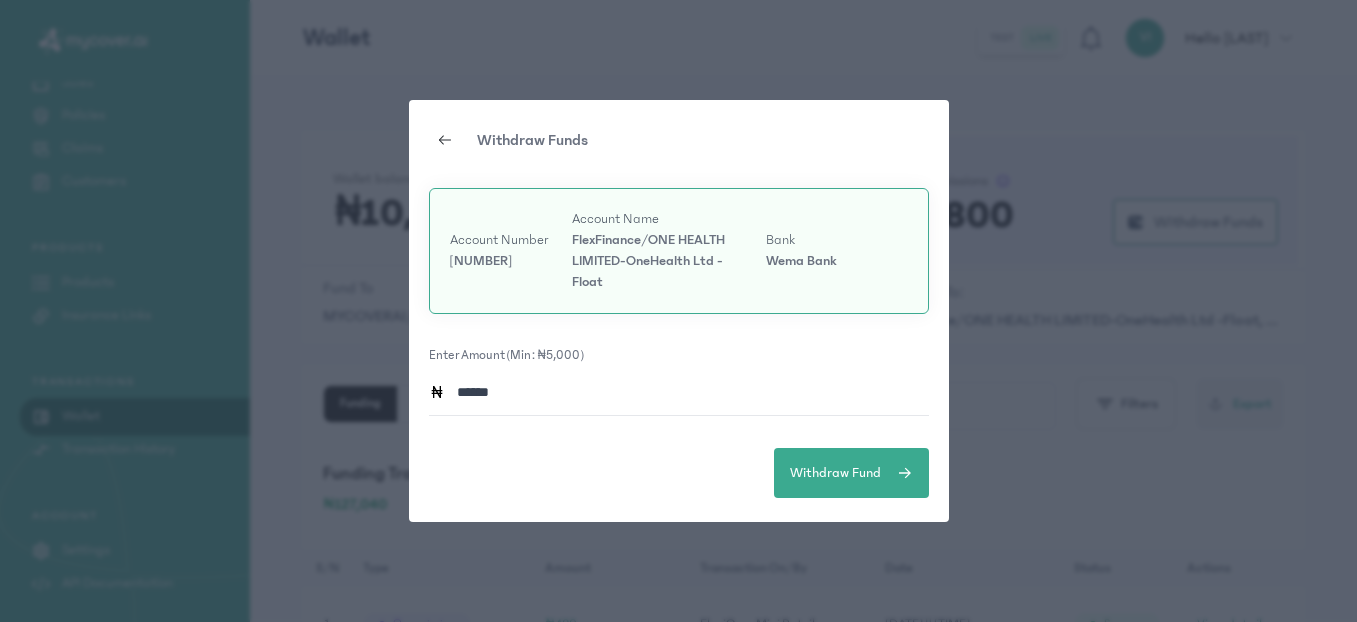 click on "Withdraw Funds Account Number [NUMBER] Account Name FlexFinance/ONE HEALTH LIMITED-OneHealth Ltd -Float Bank Wema Bank Enter Amount (min: ₦5,000) ******  Withdraw Fund" 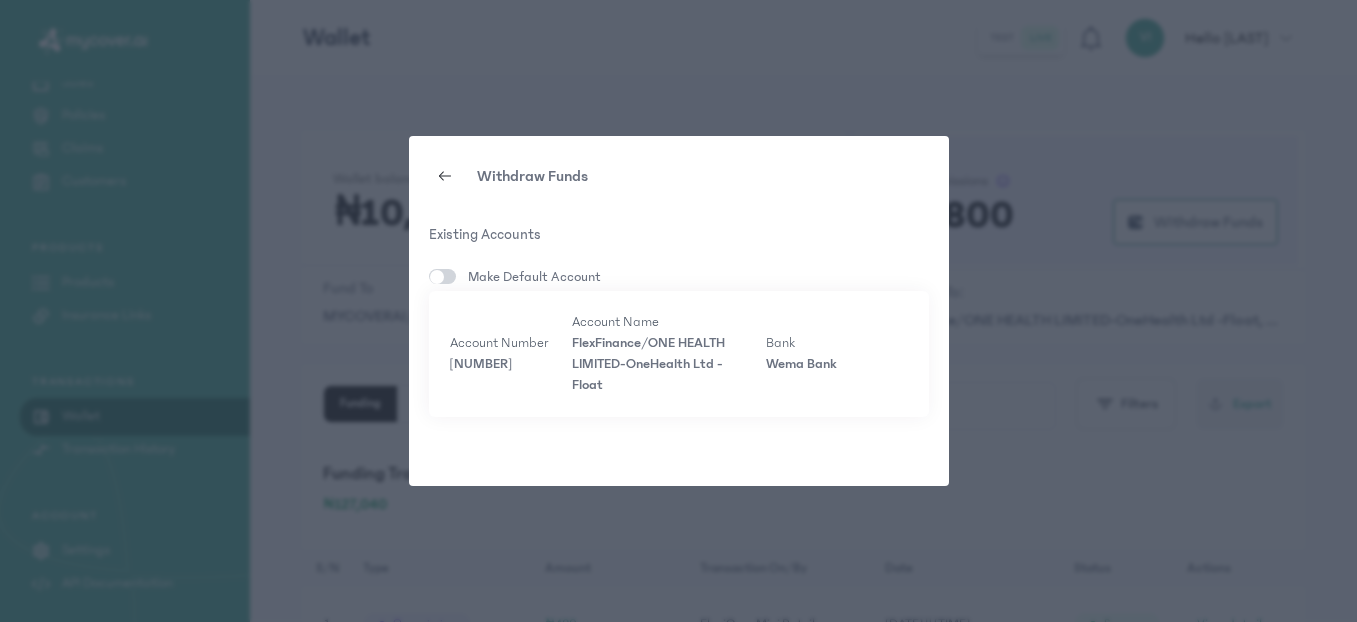 click 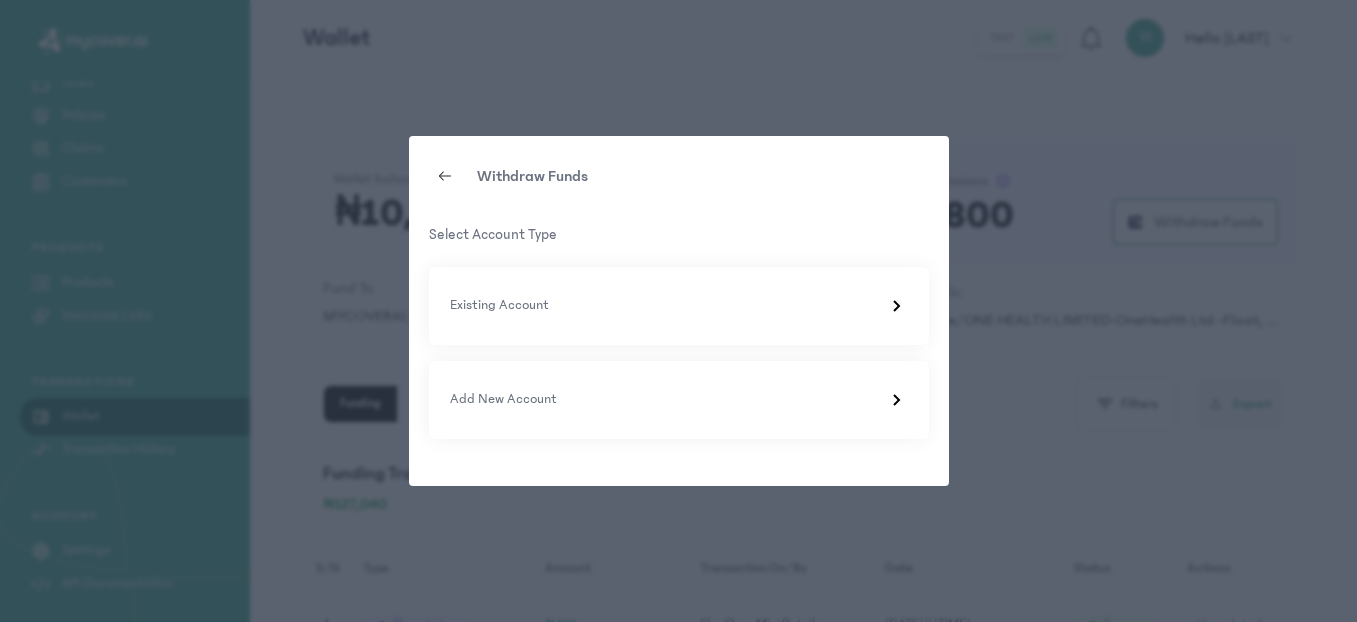 click 